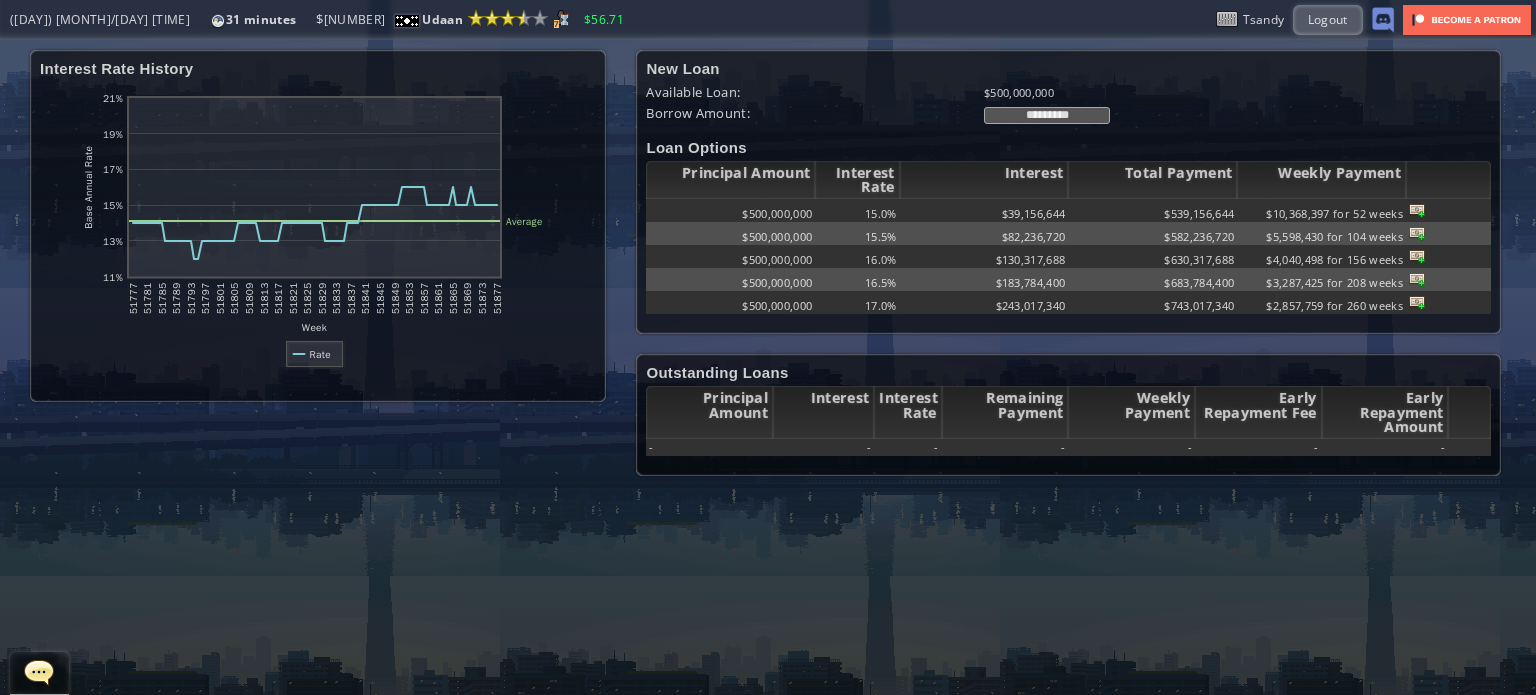 scroll, scrollTop: 0, scrollLeft: 0, axis: both 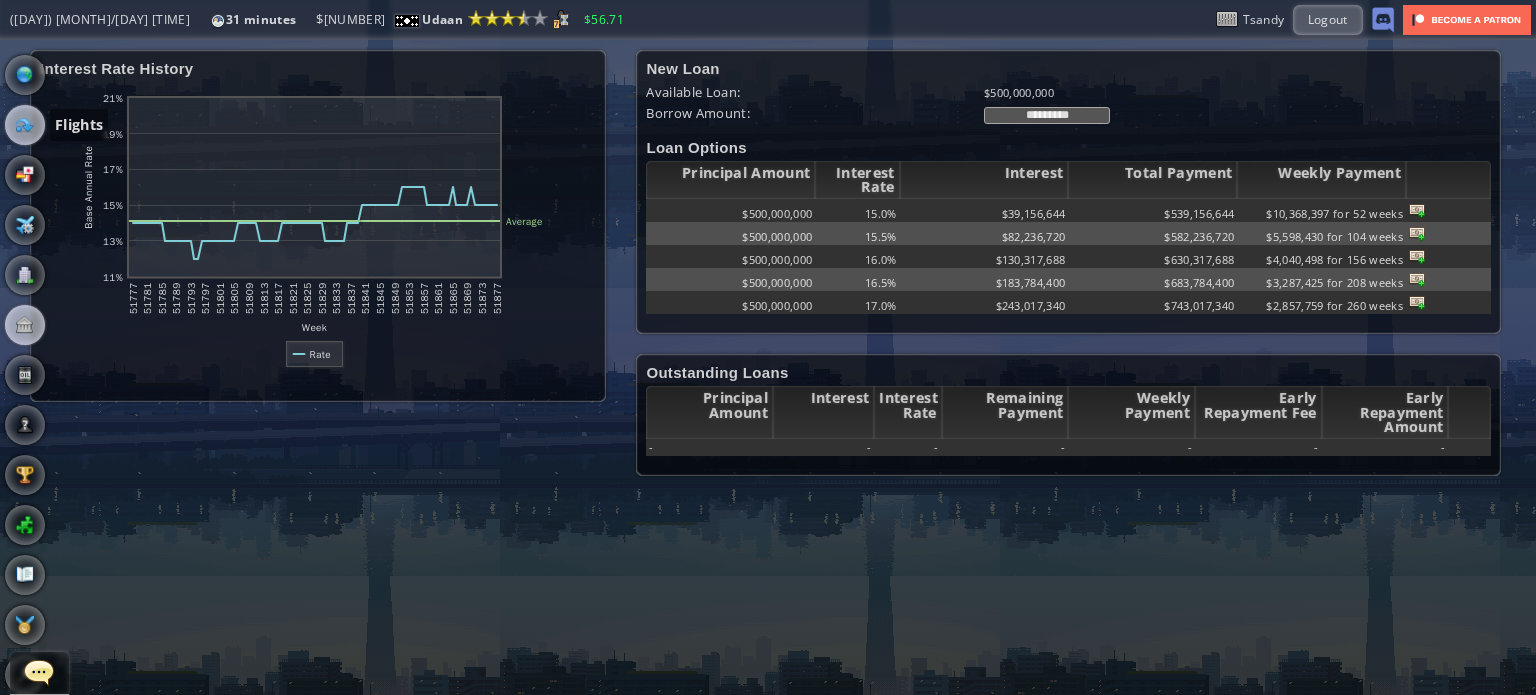 click at bounding box center (25, 125) 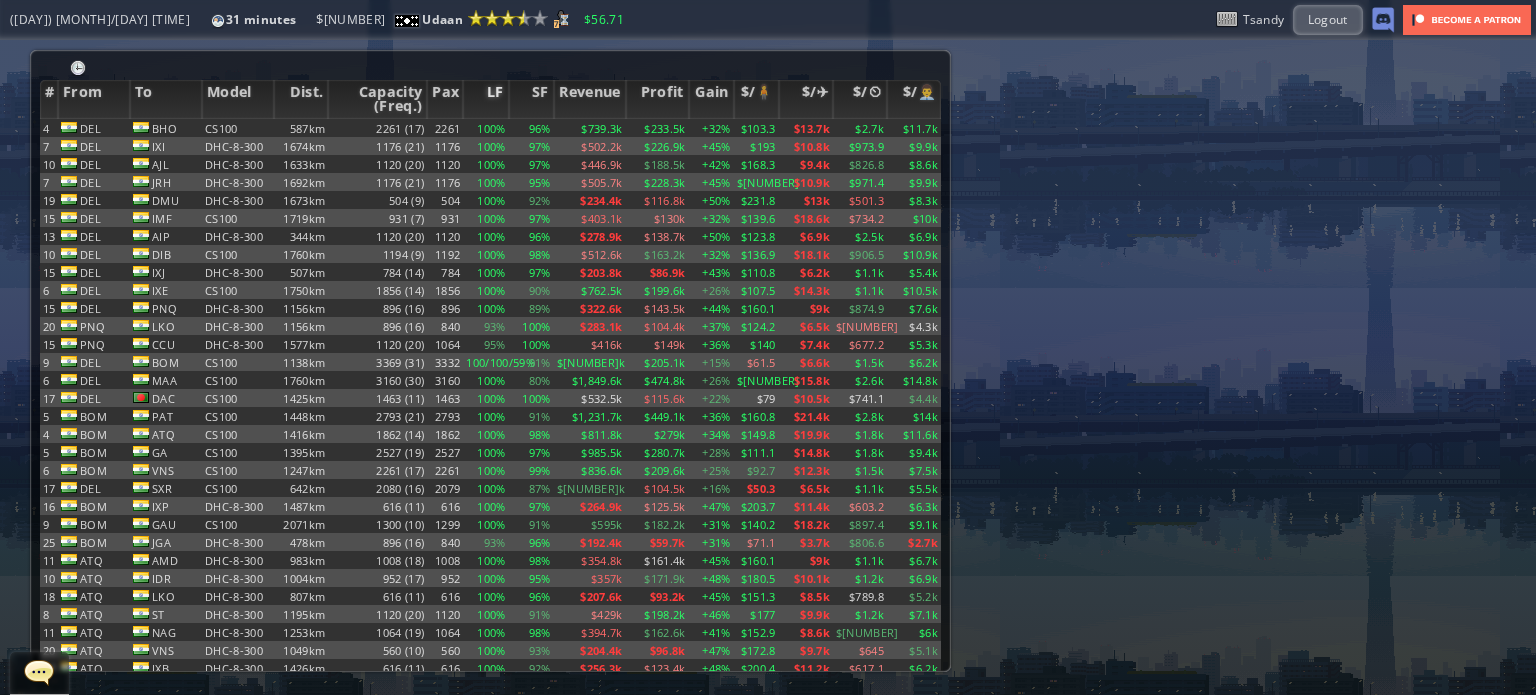 click on "LF" at bounding box center [485, 99] 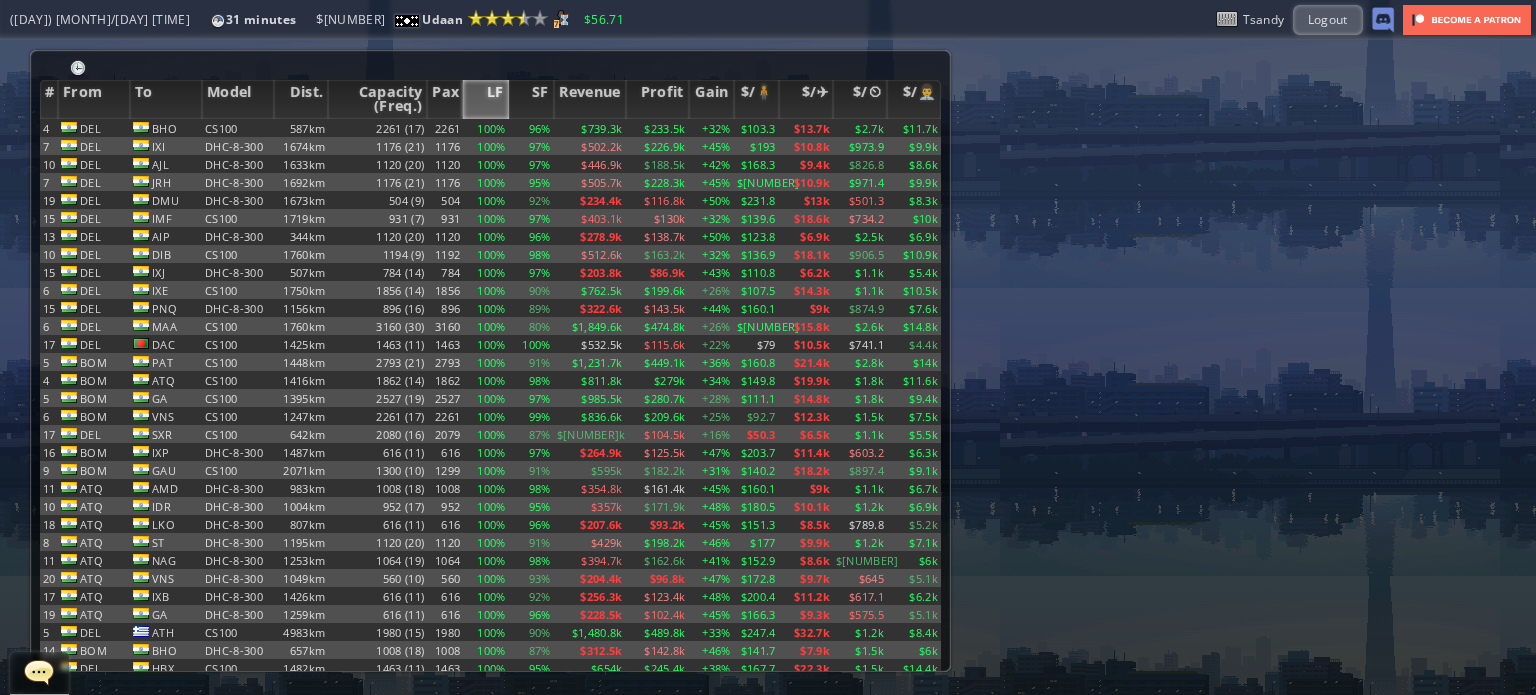 click on "LF" at bounding box center (485, 99) 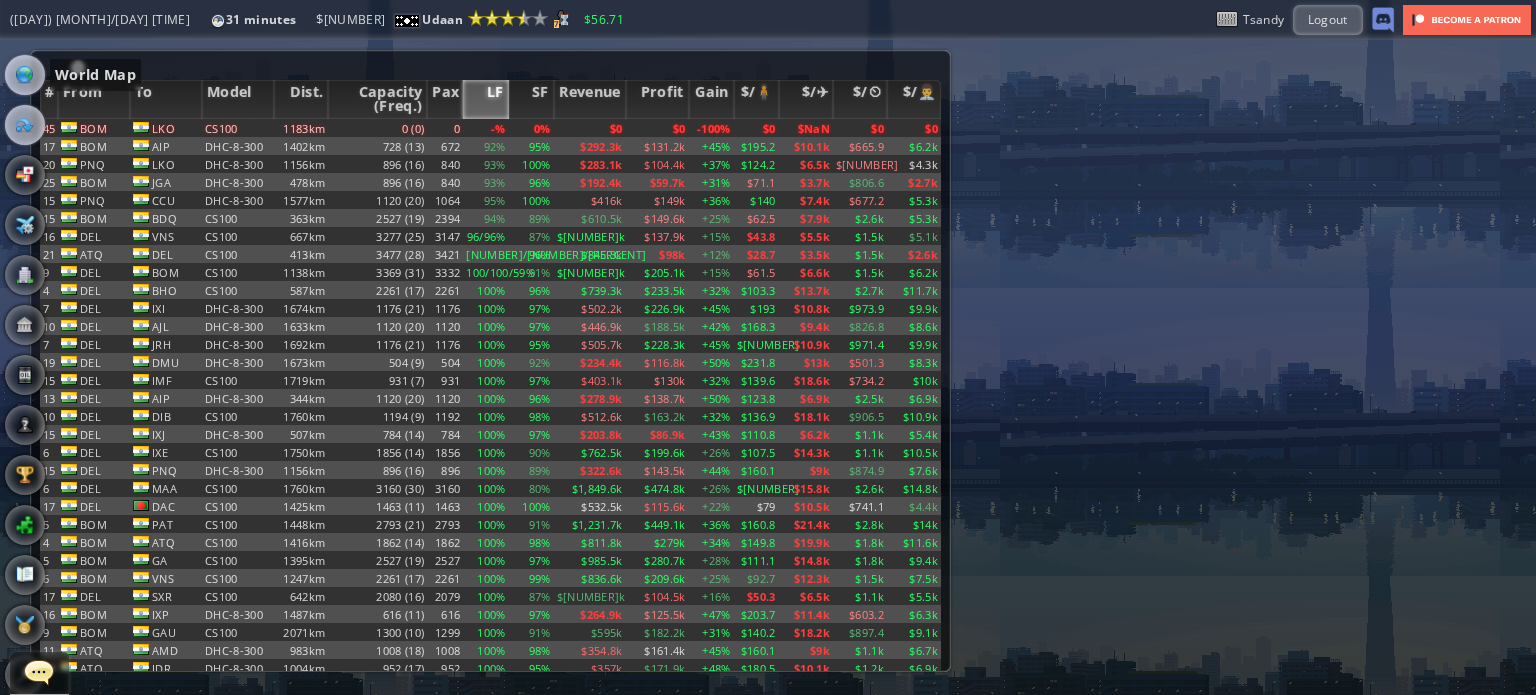 click at bounding box center (25, 75) 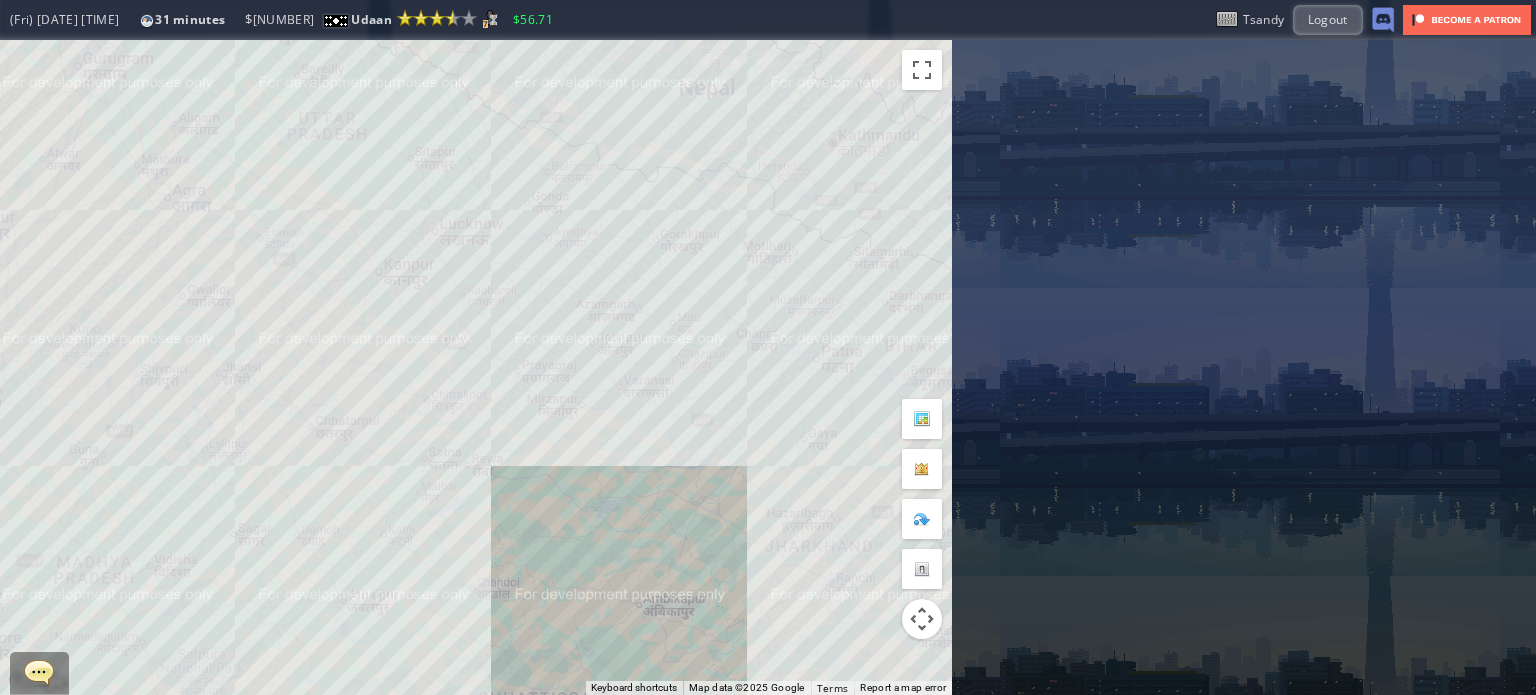 click on "To navigate, press the arrow keys." at bounding box center (476, 367) 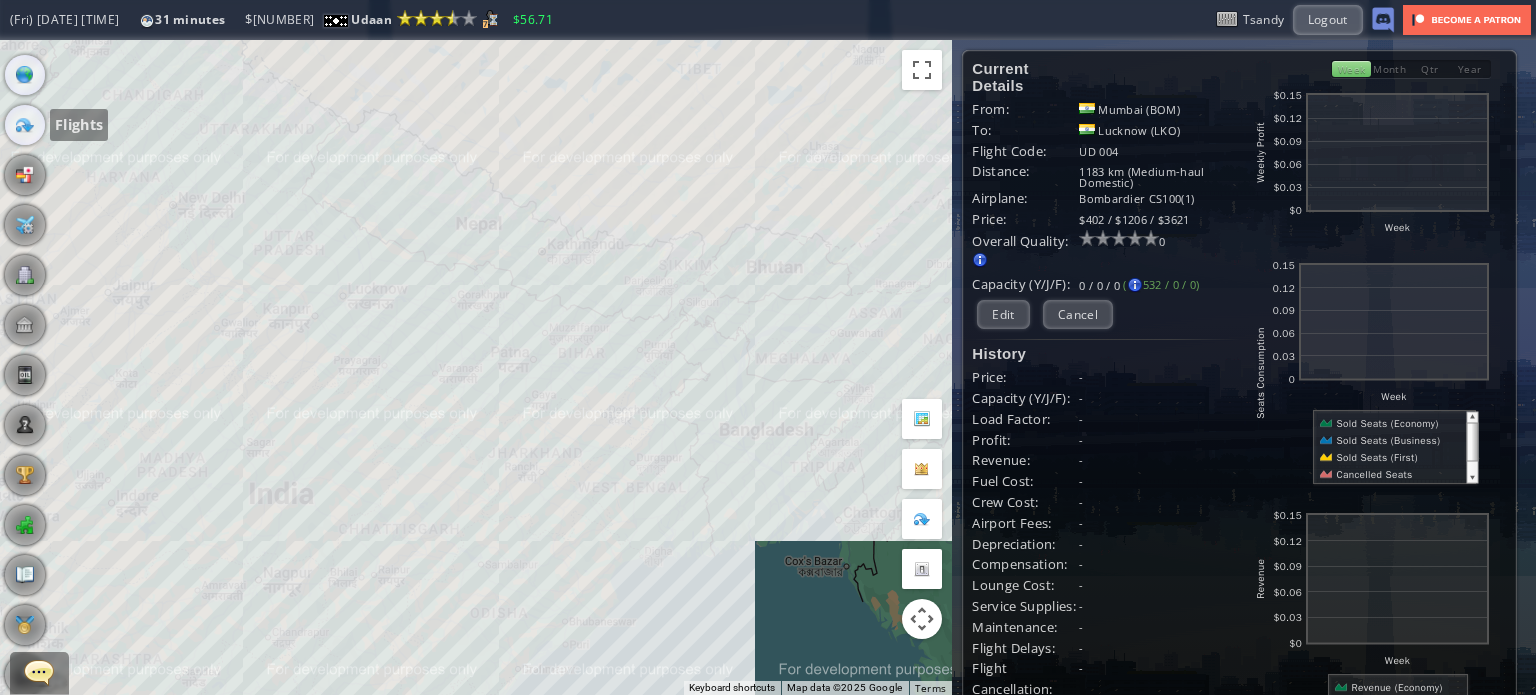 click at bounding box center (25, 125) 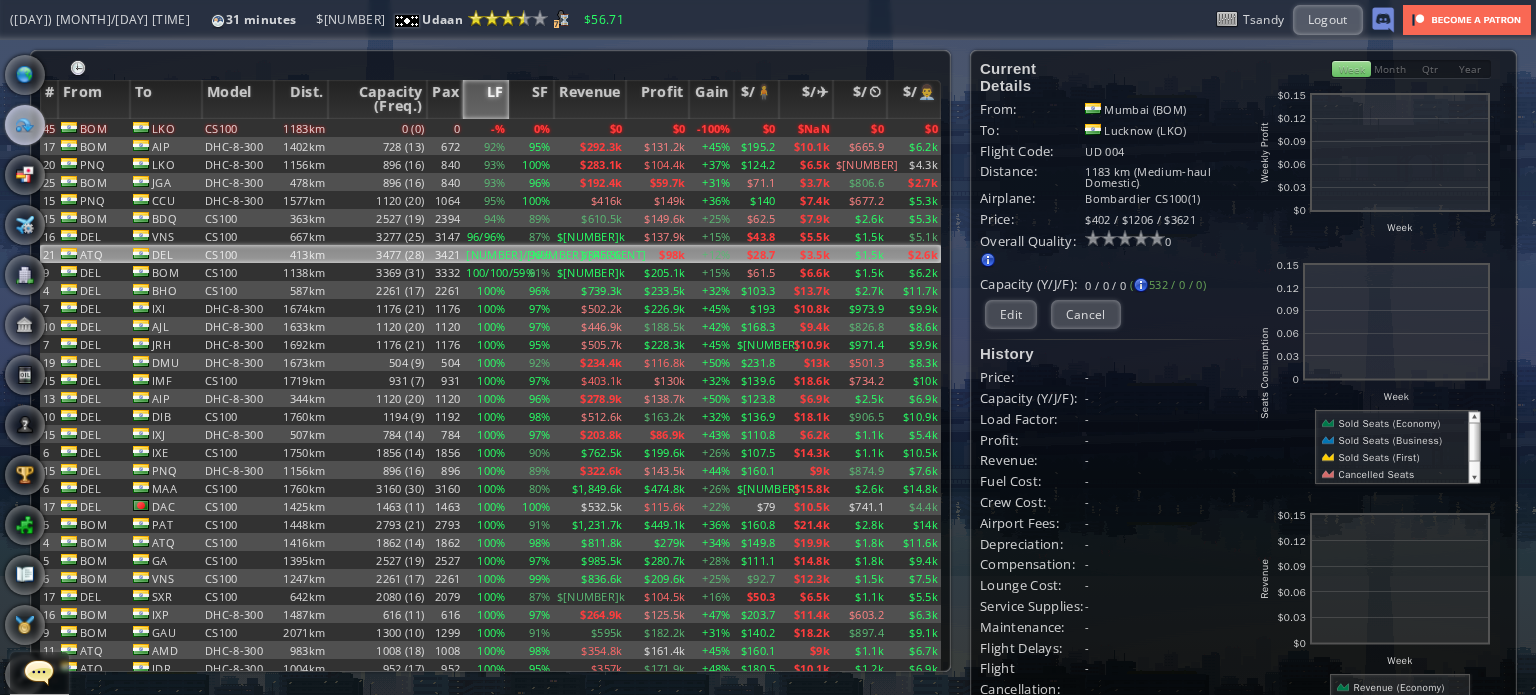 click on "3421" at bounding box center [445, 128] 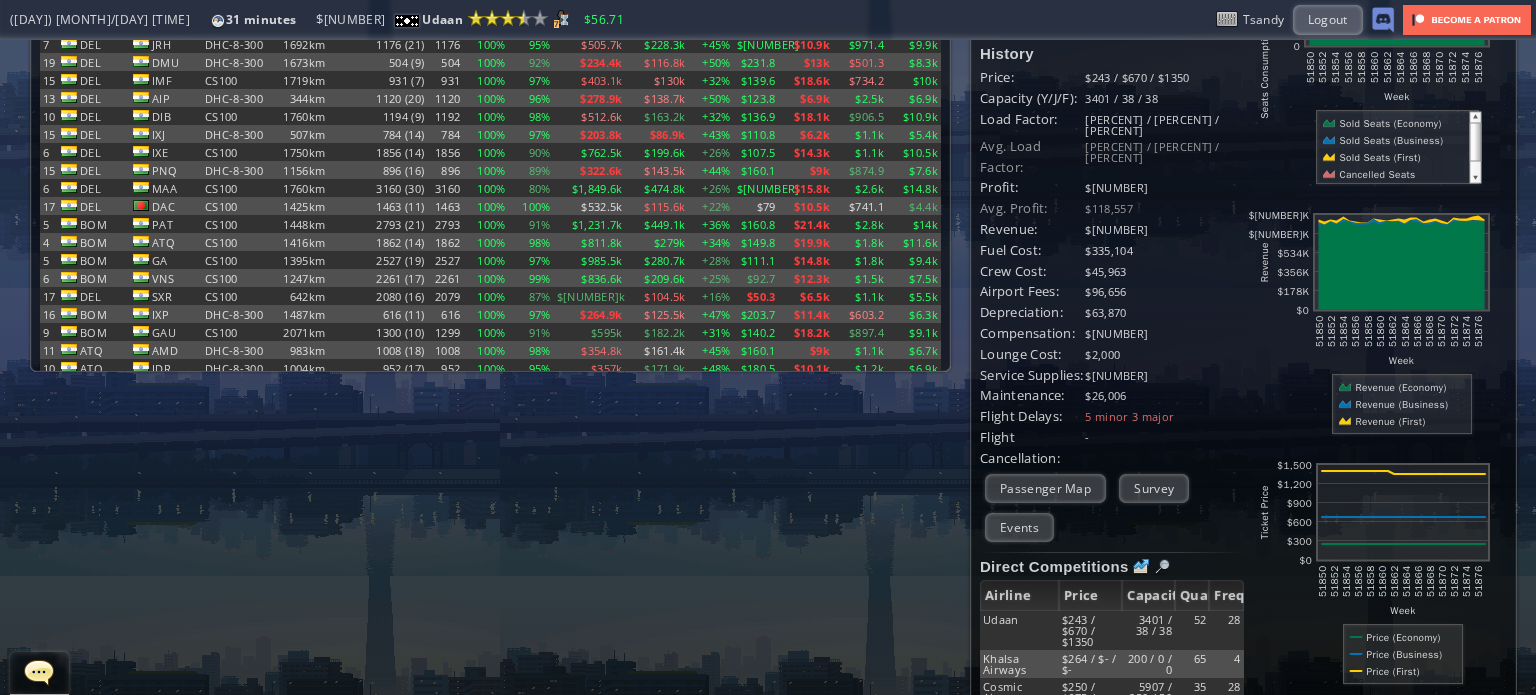 scroll, scrollTop: 0, scrollLeft: 0, axis: both 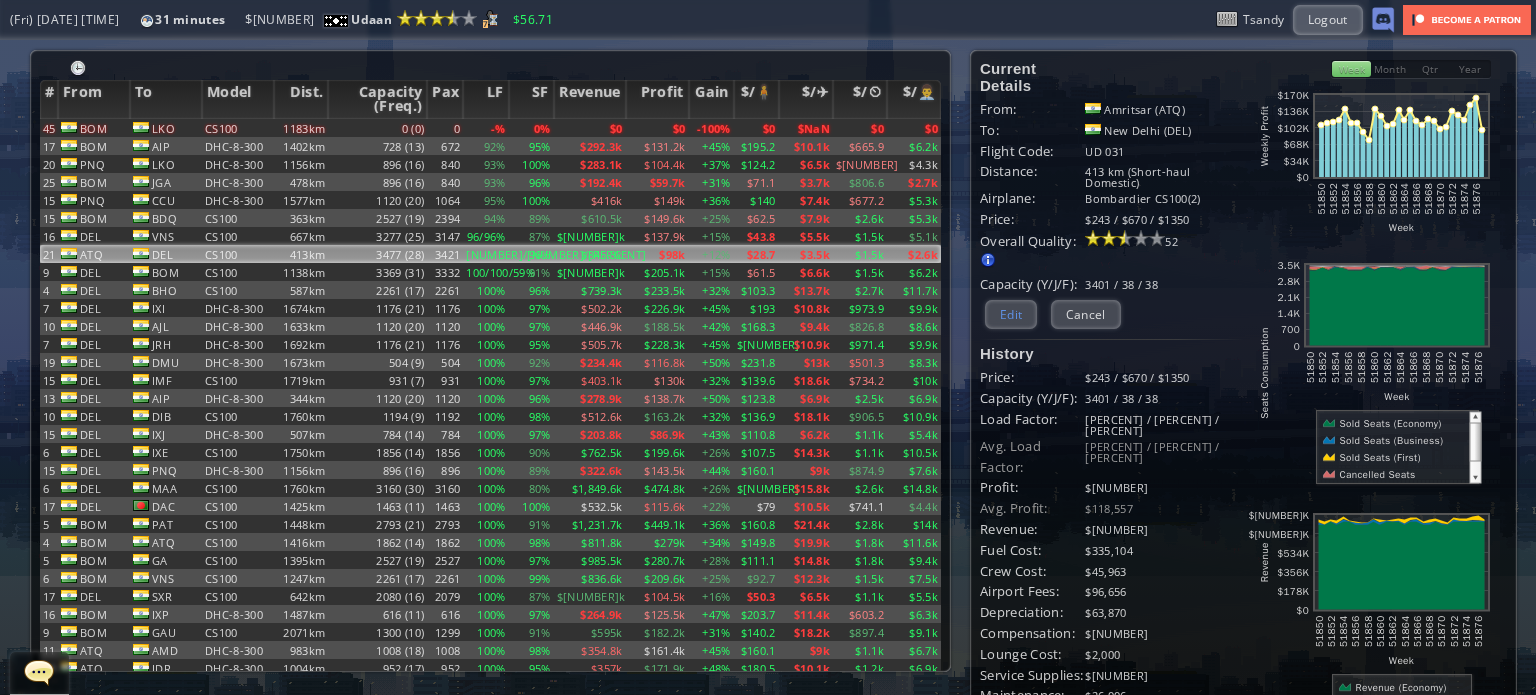 click on "Edit" at bounding box center [1011, 314] 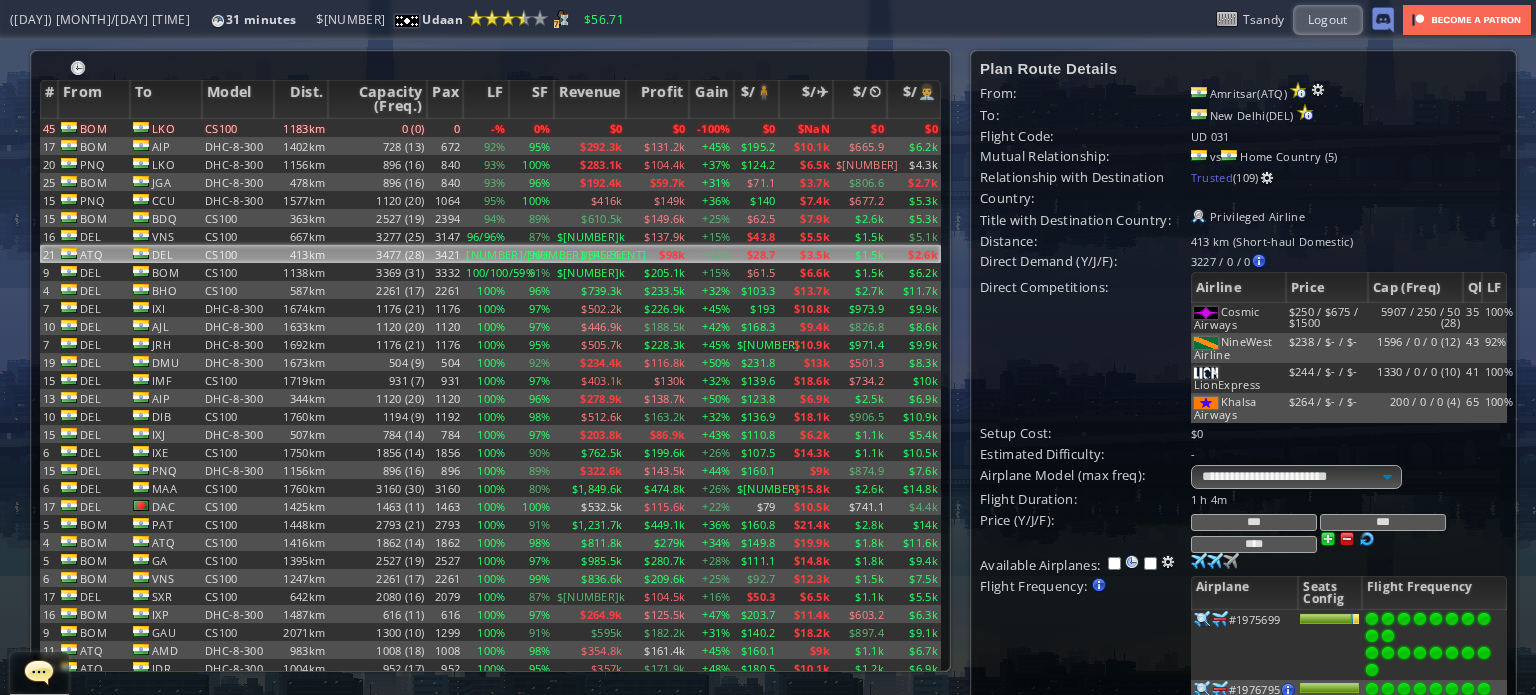 scroll, scrollTop: 200, scrollLeft: 0, axis: vertical 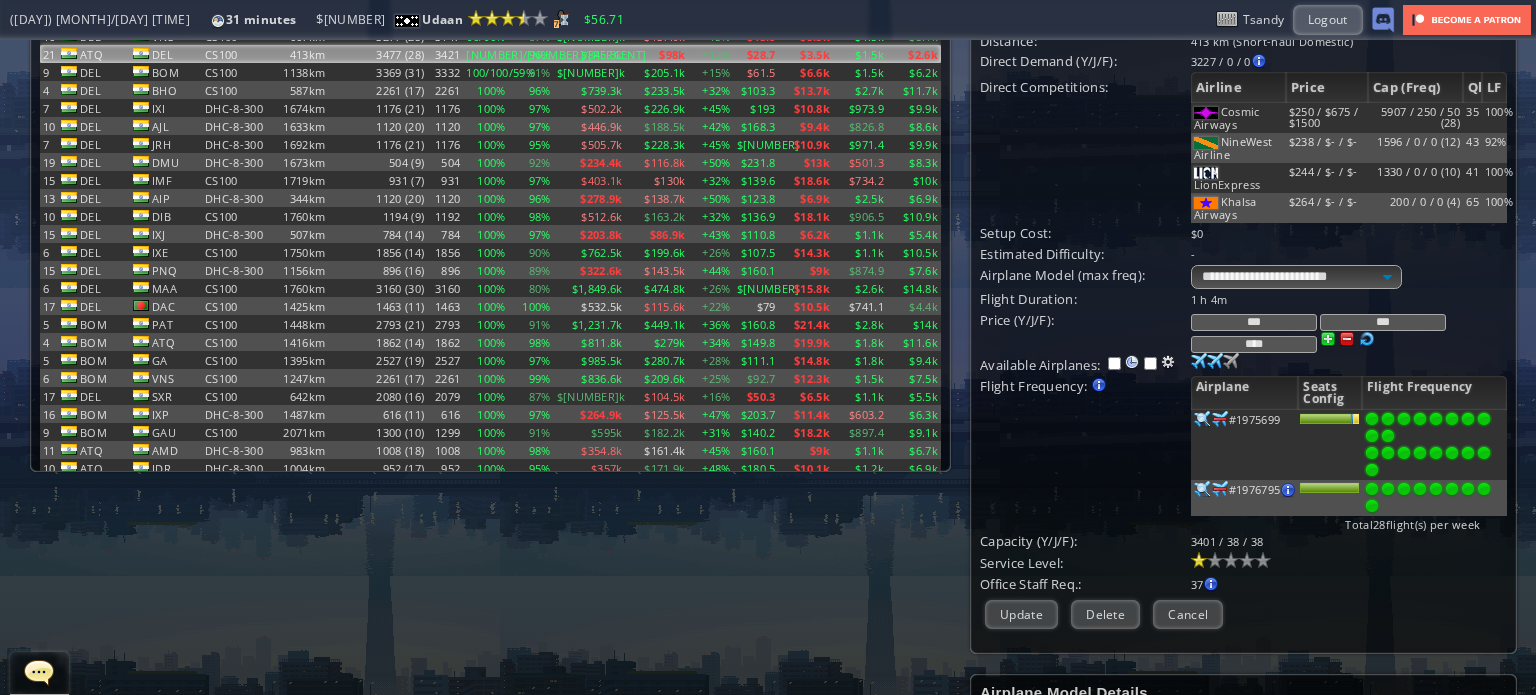 drag, startPoint x: 1280, startPoint y: 339, endPoint x: 1261, endPoint y: 332, distance: 20.248457 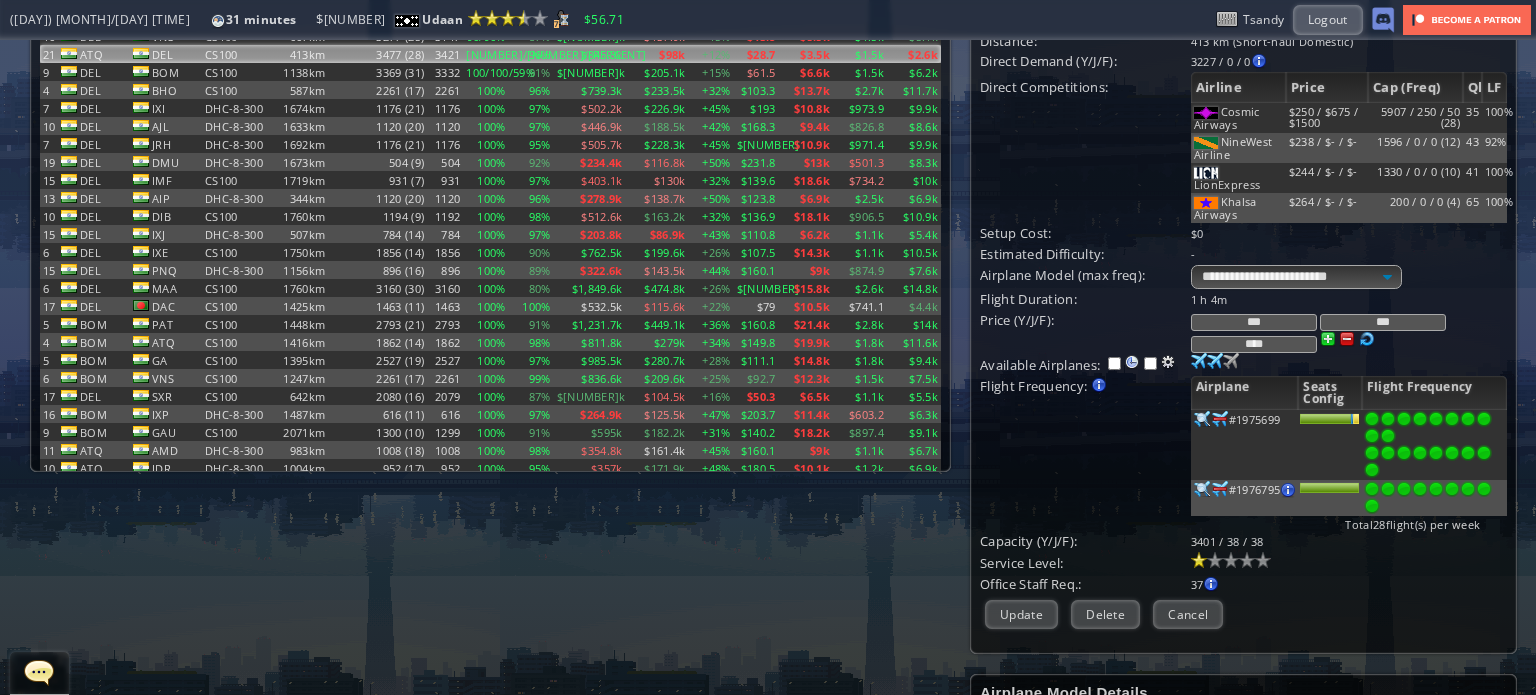 click on "***" at bounding box center (1383, 322) 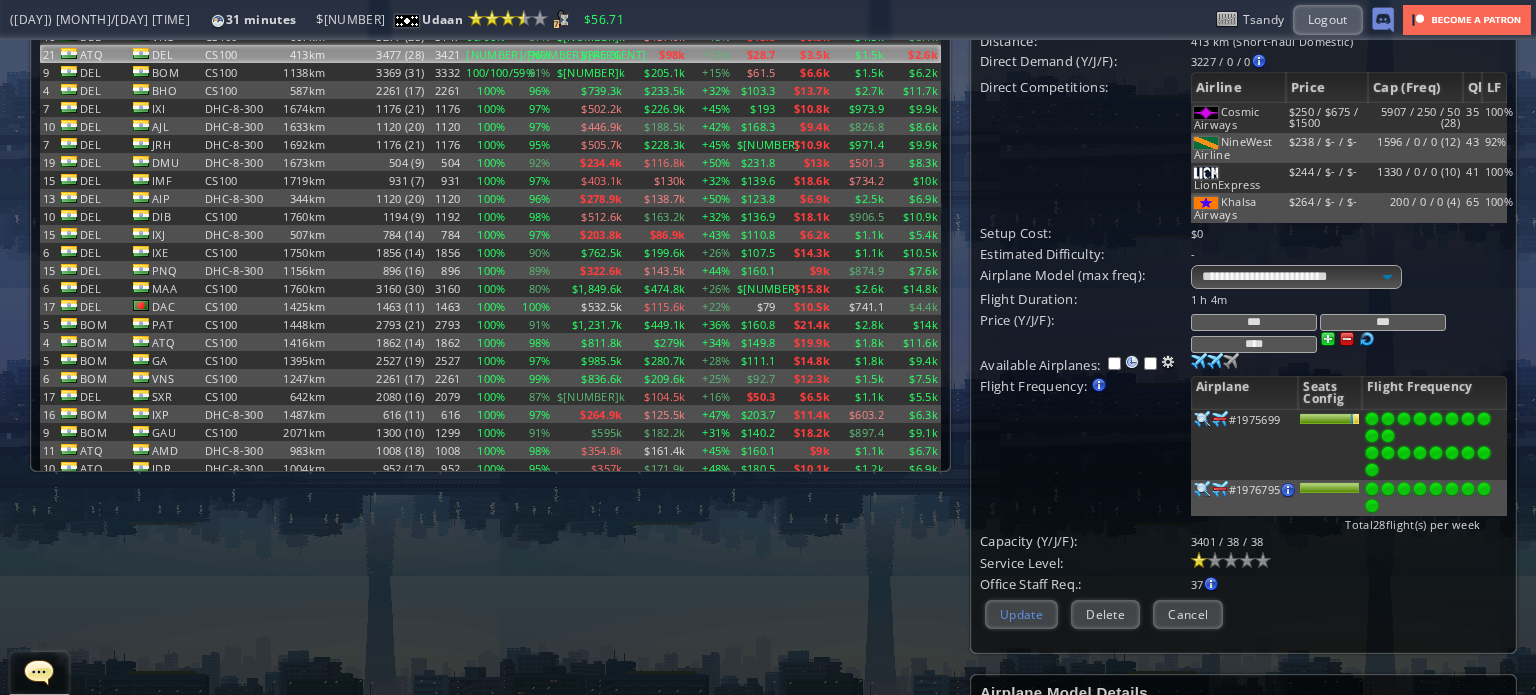 type on "***" 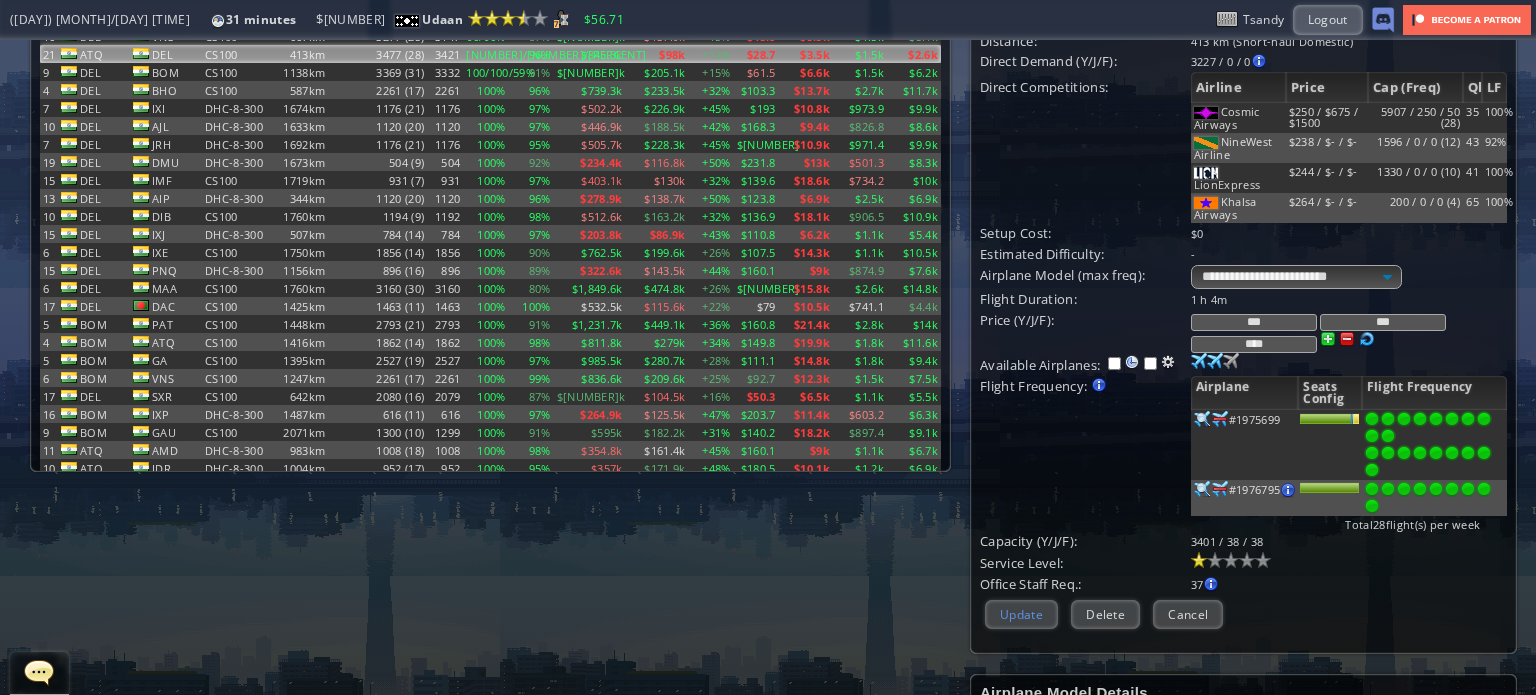 click on "Update" at bounding box center [1021, 614] 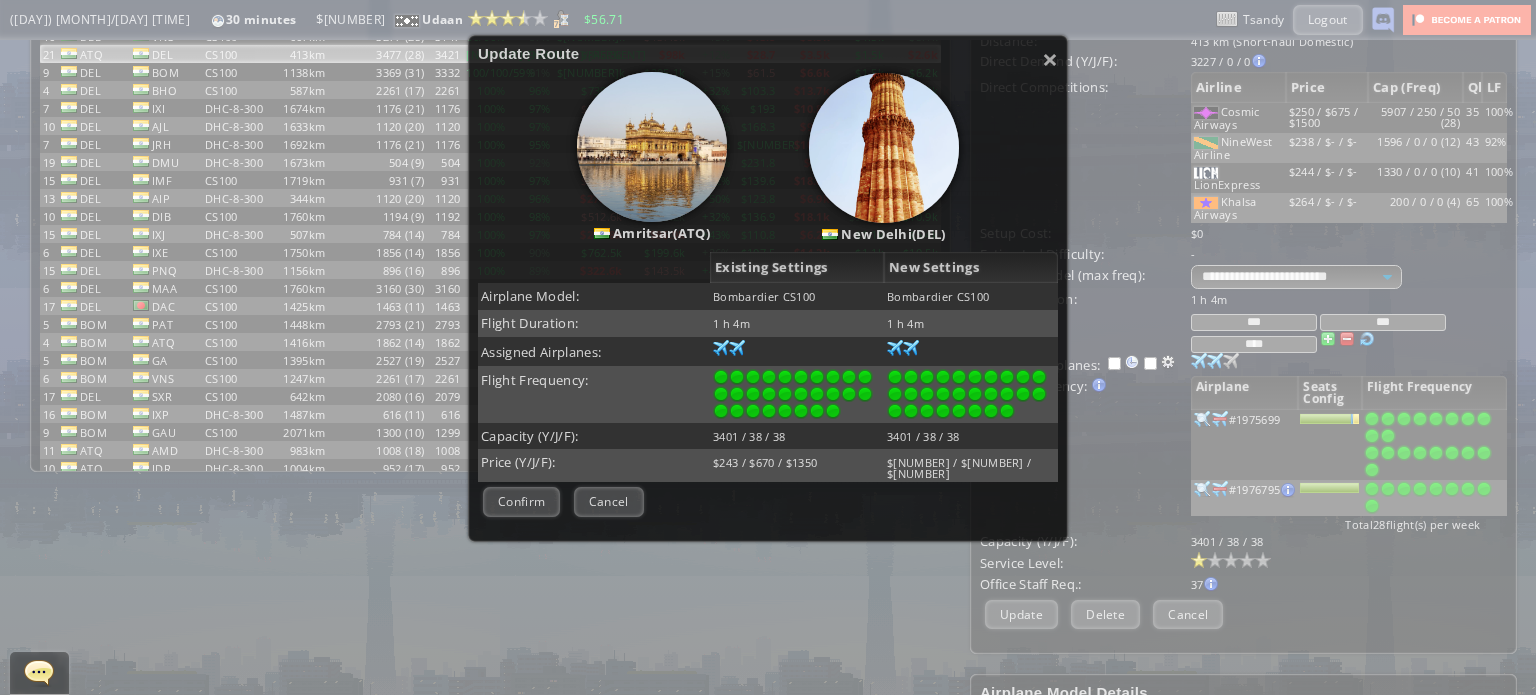 scroll, scrollTop: 200, scrollLeft: 0, axis: vertical 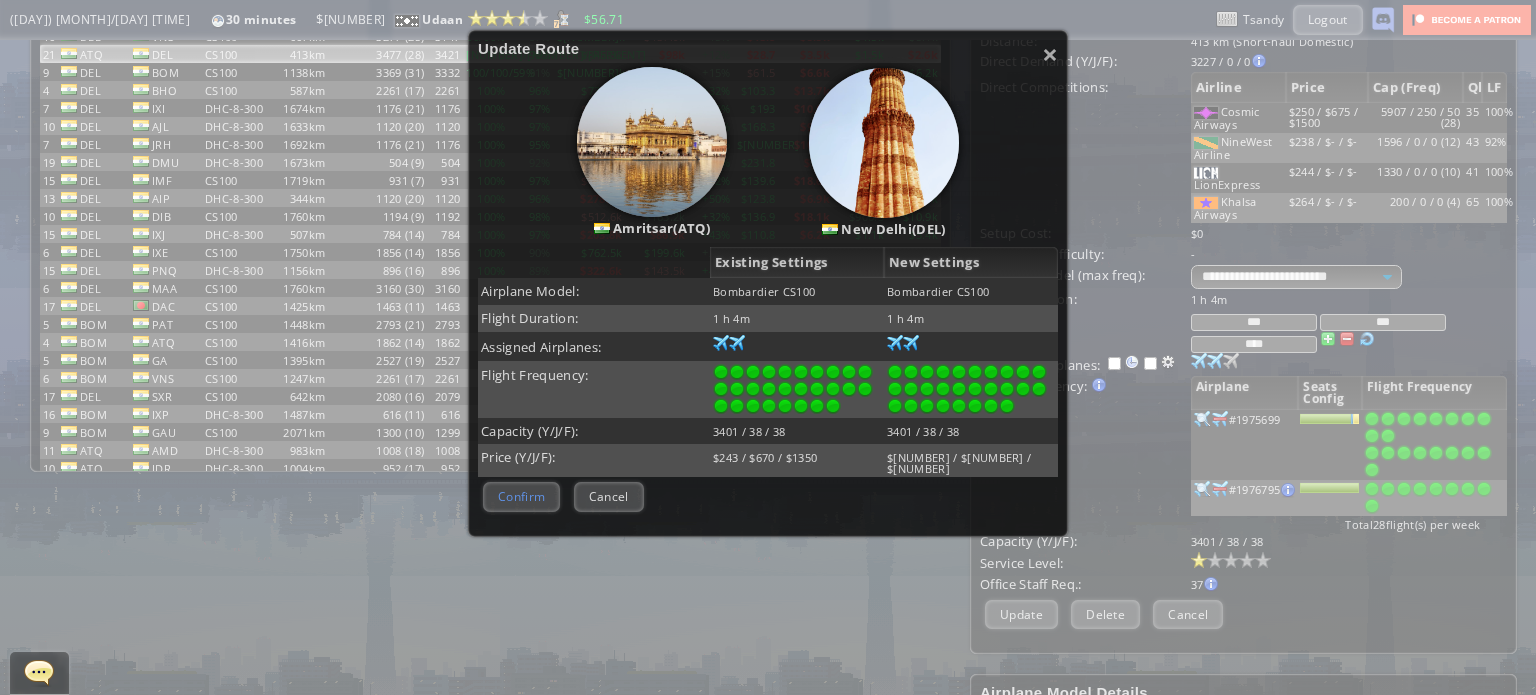 click on "Confirm" at bounding box center (521, 496) 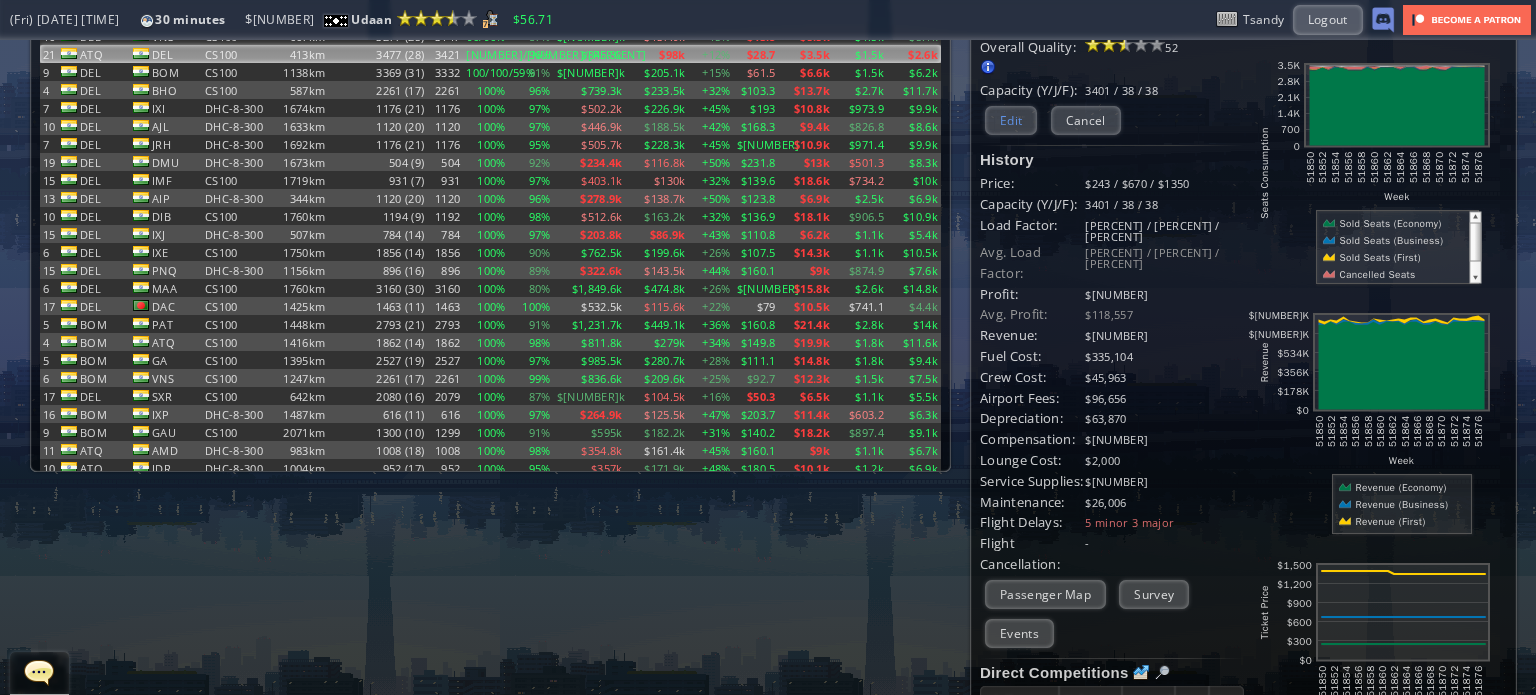 click on "Edit" at bounding box center [1011, 120] 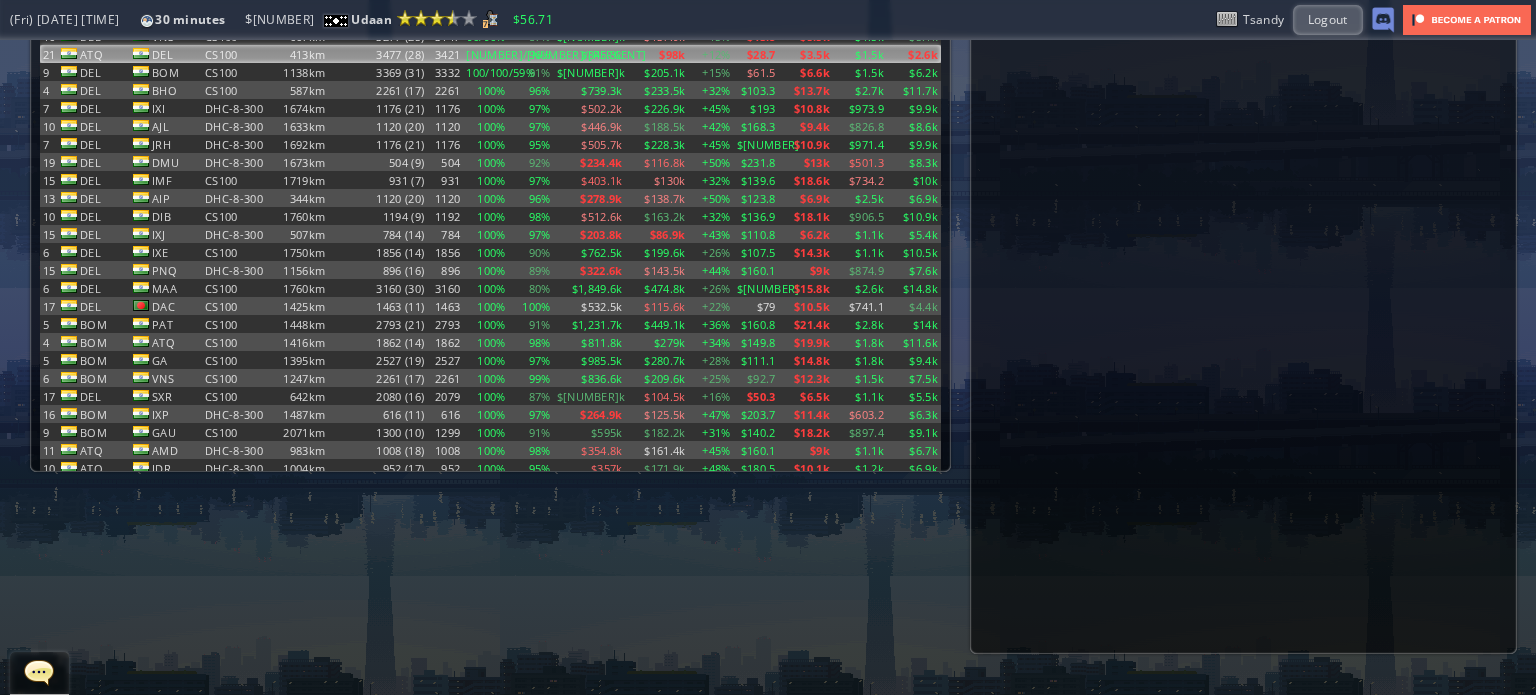 scroll, scrollTop: 0, scrollLeft: 0, axis: both 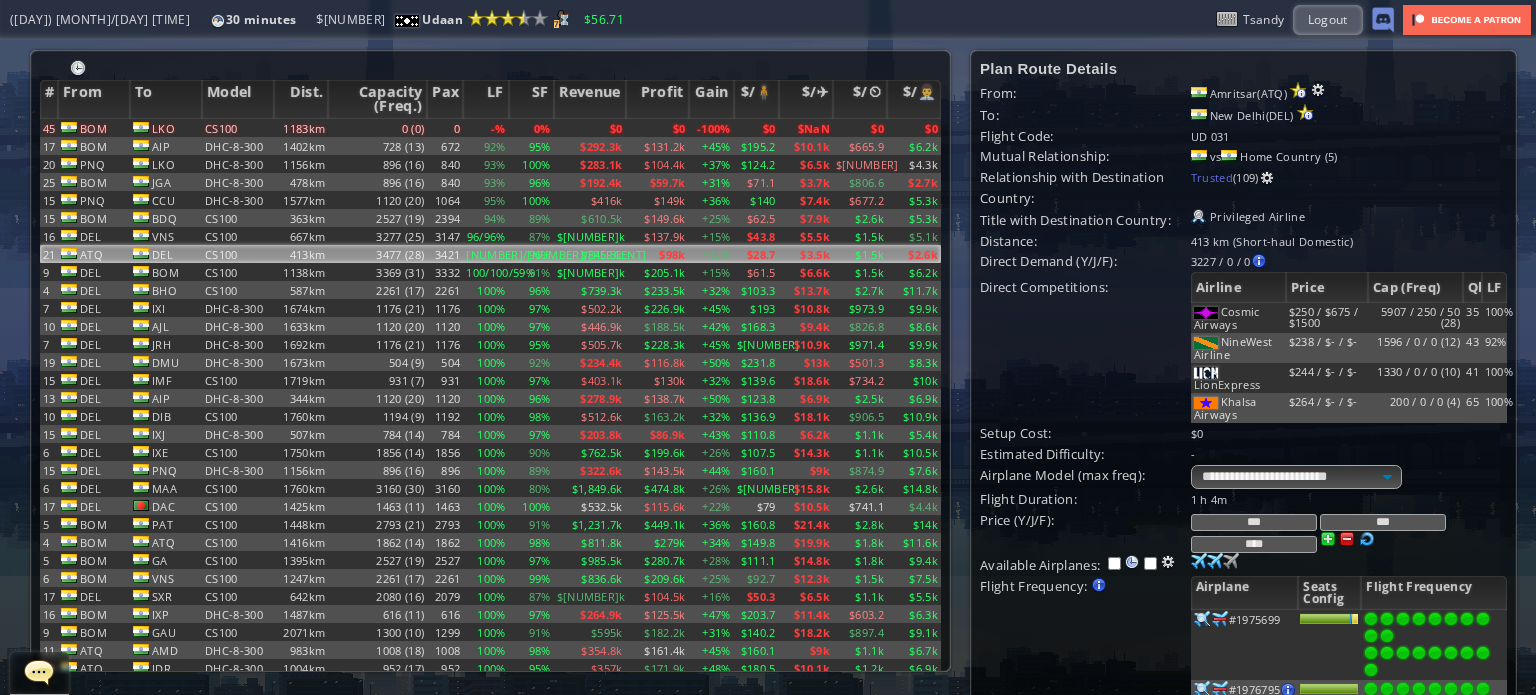 click on "****" at bounding box center [1254, 544] 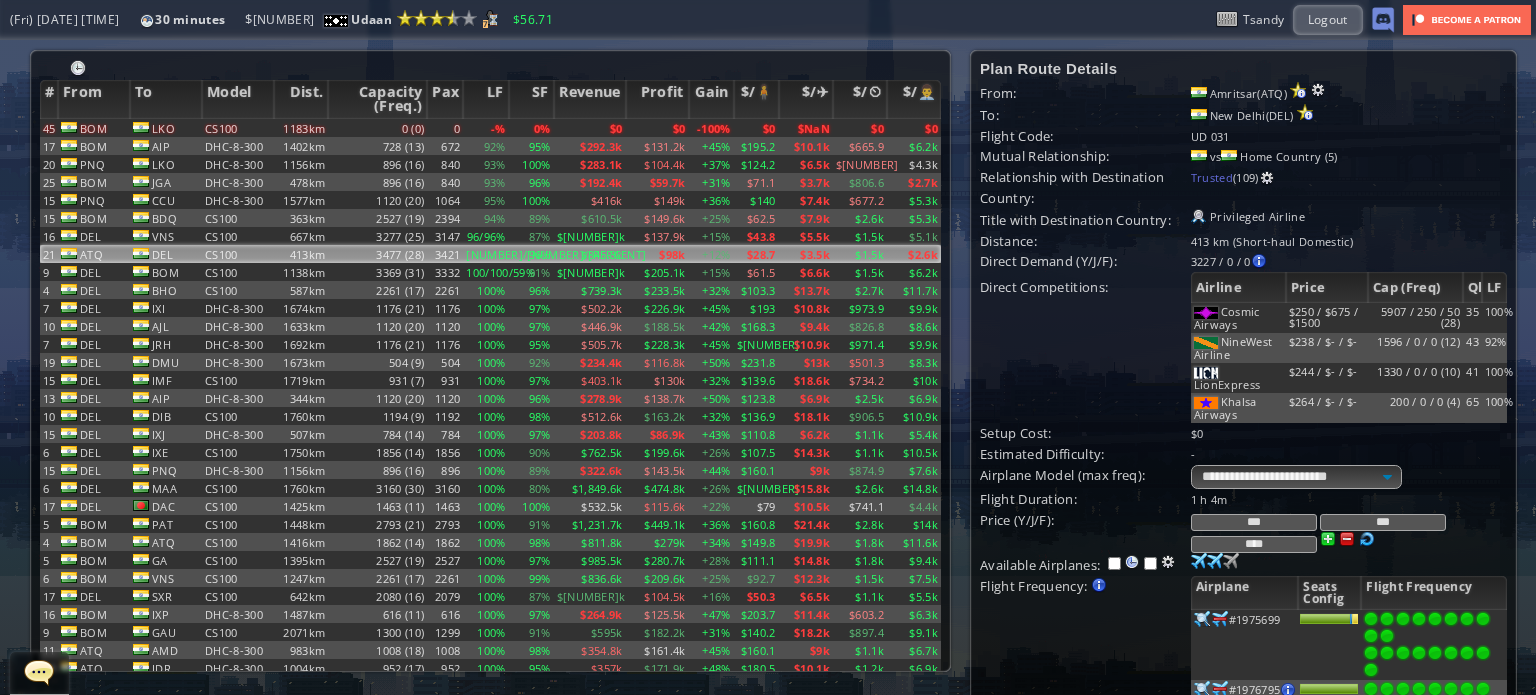 scroll, scrollTop: 500, scrollLeft: 0, axis: vertical 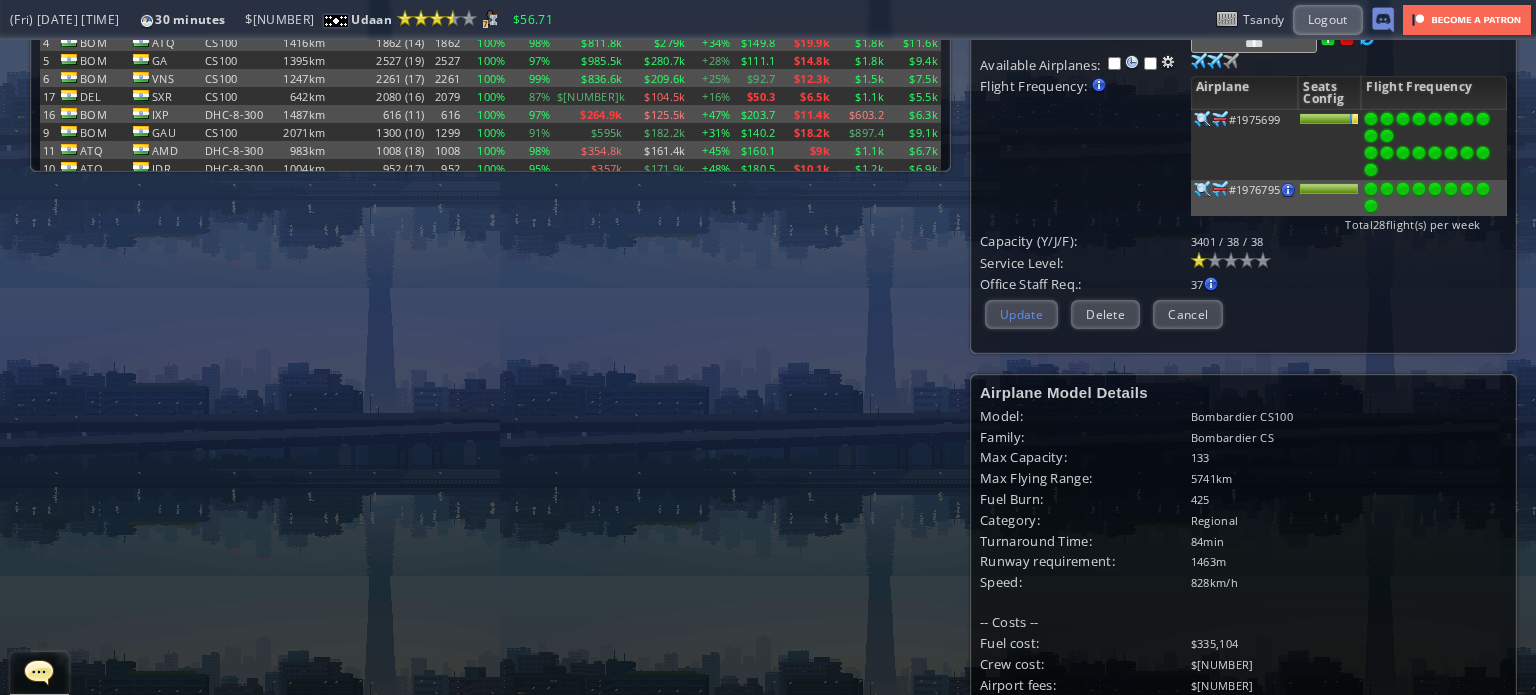 type on "****" 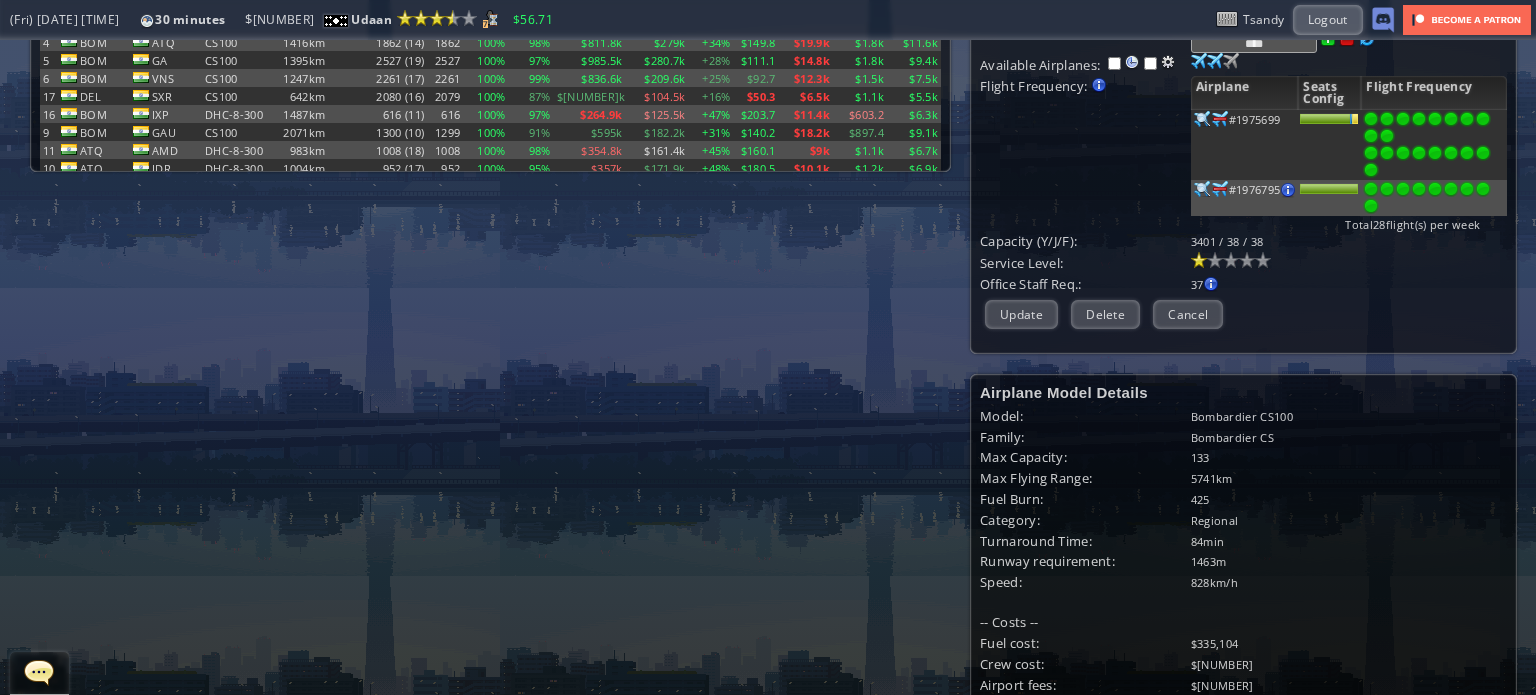 click on "Update" at bounding box center (1021, 314) 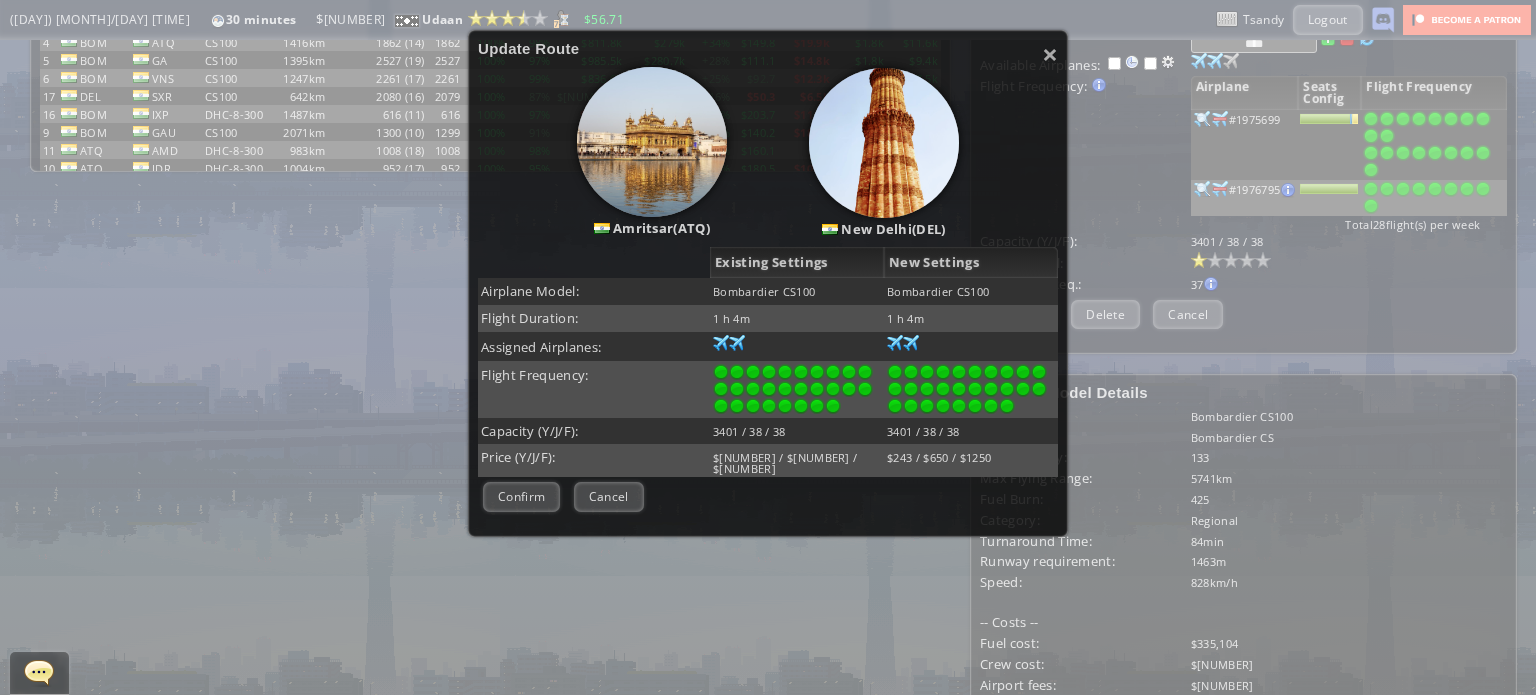 click on "Confirm" at bounding box center [521, 496] 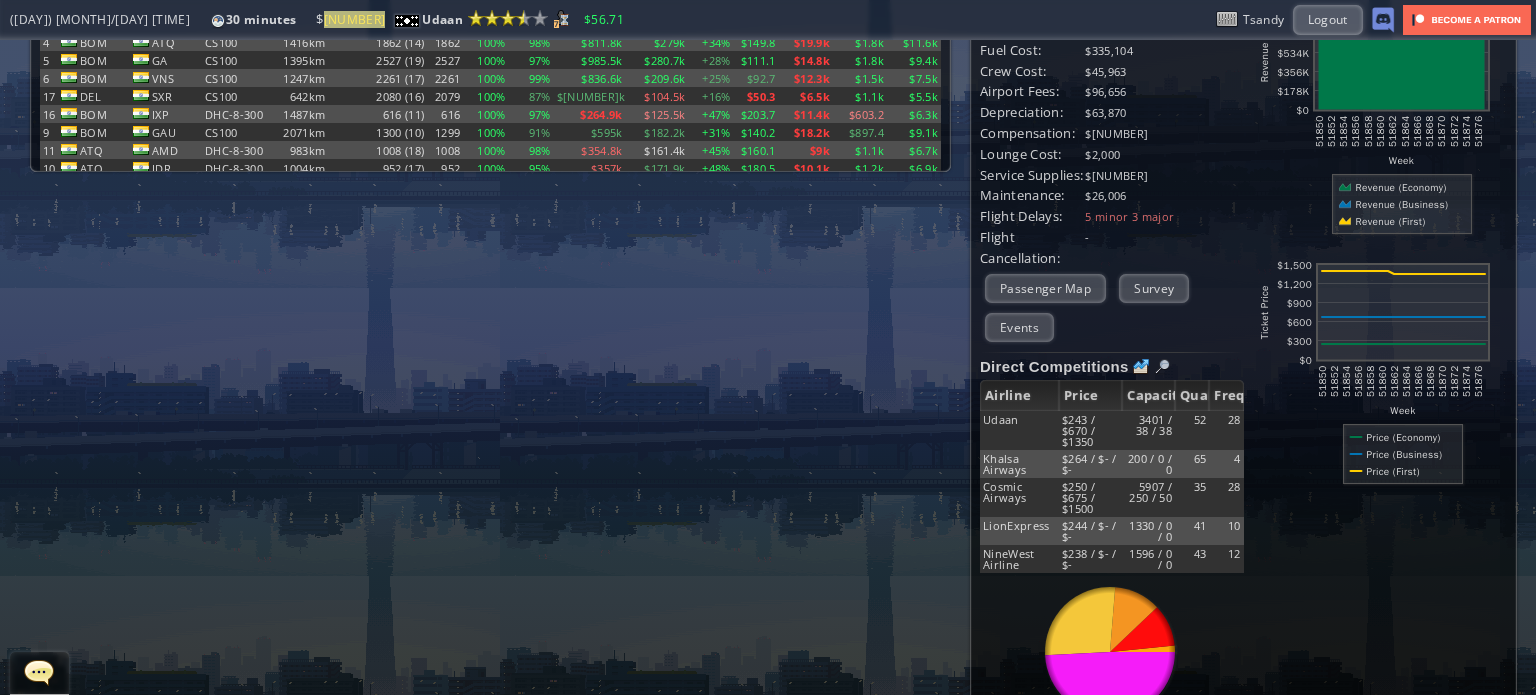 scroll, scrollTop: 0, scrollLeft: 0, axis: both 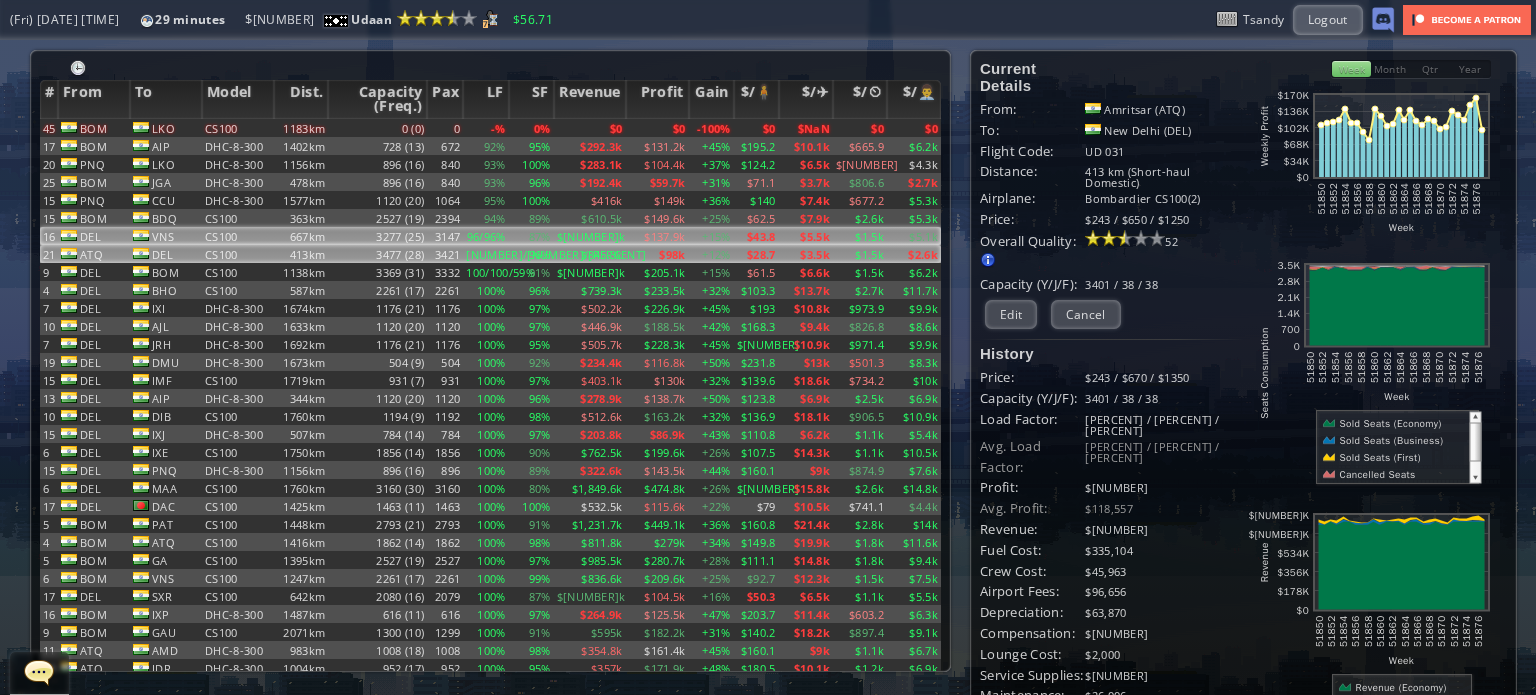 click on "96/96%" at bounding box center [485, 128] 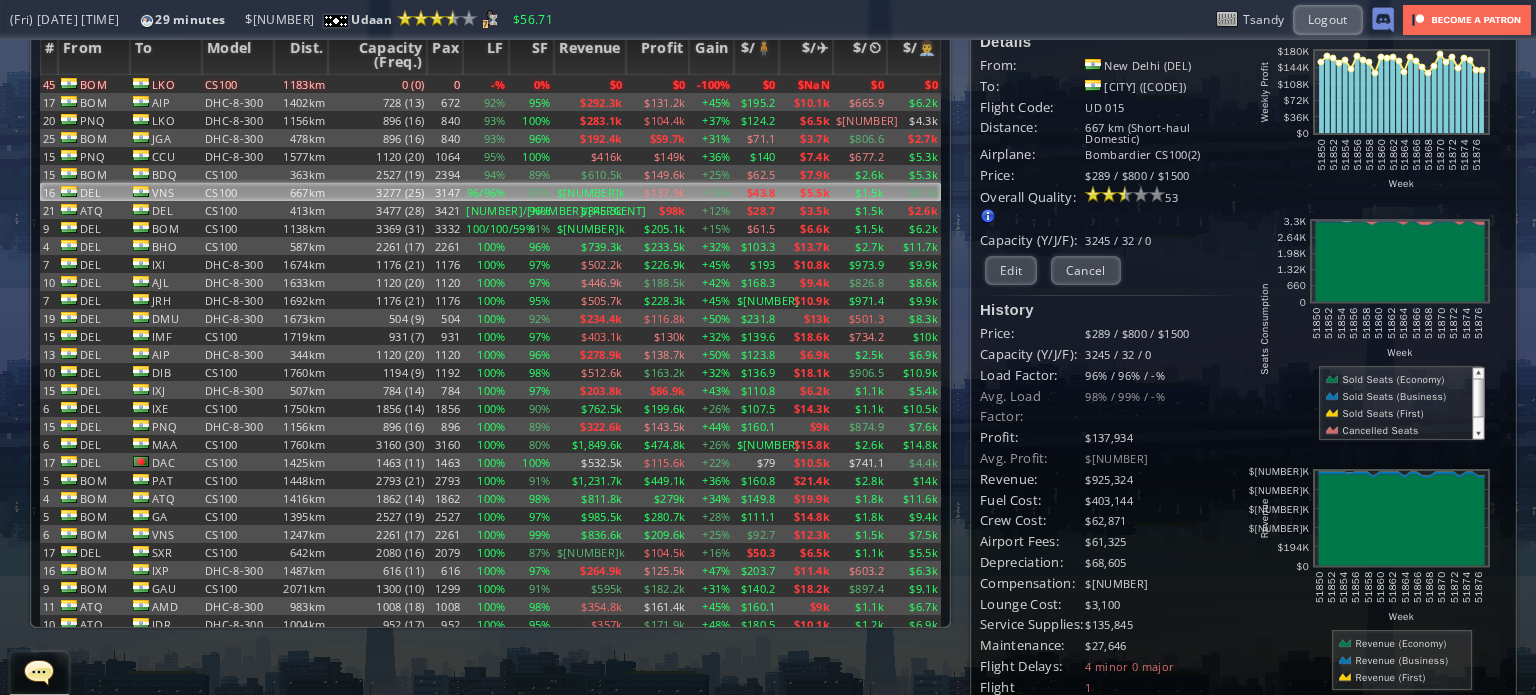 scroll, scrollTop: 0, scrollLeft: 0, axis: both 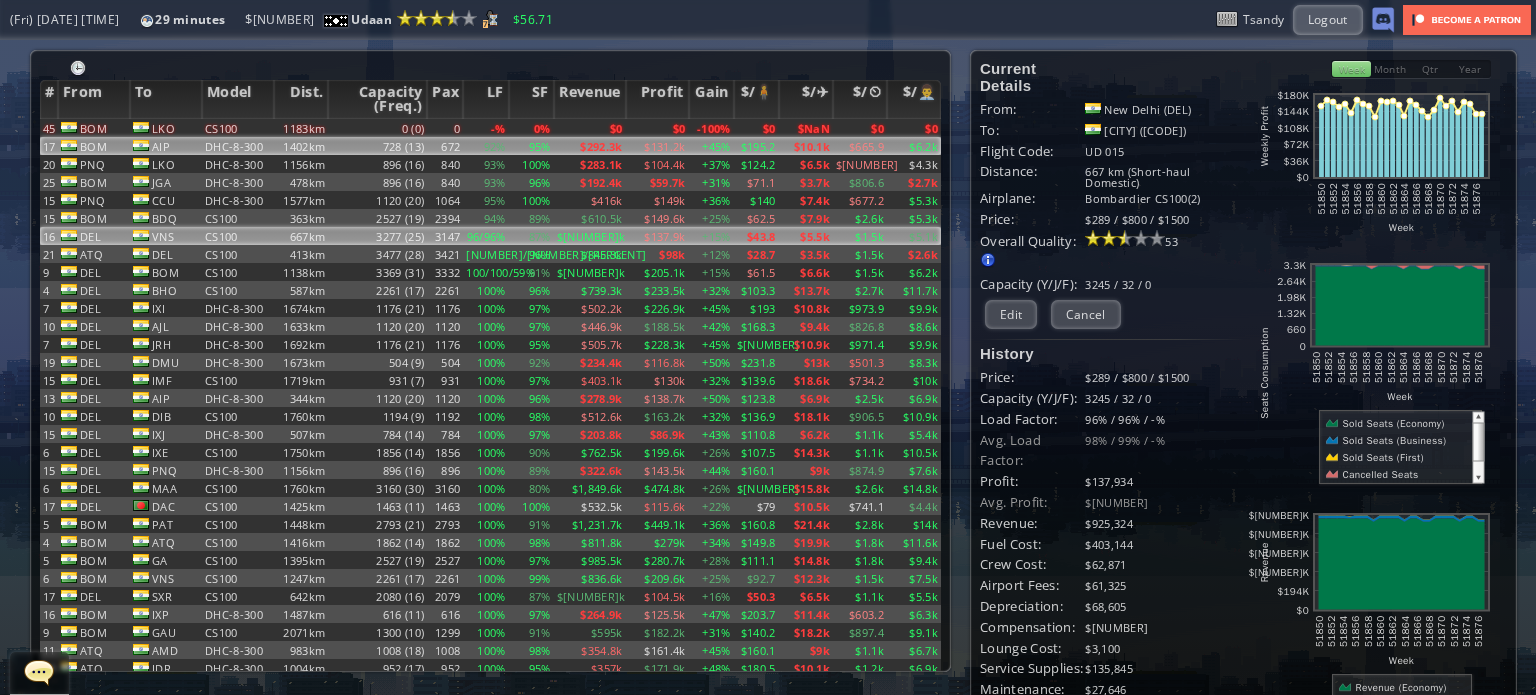 click on "92%" at bounding box center [485, 128] 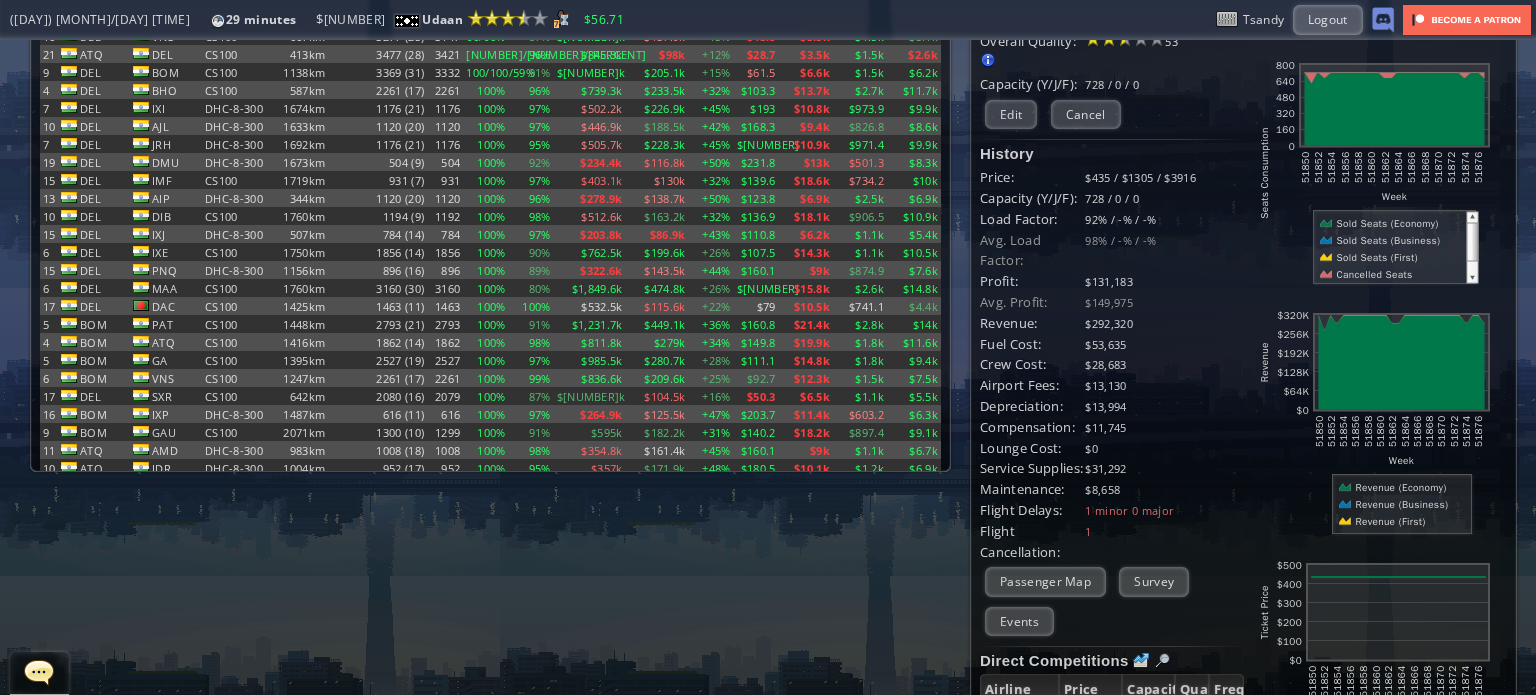 scroll, scrollTop: 0, scrollLeft: 0, axis: both 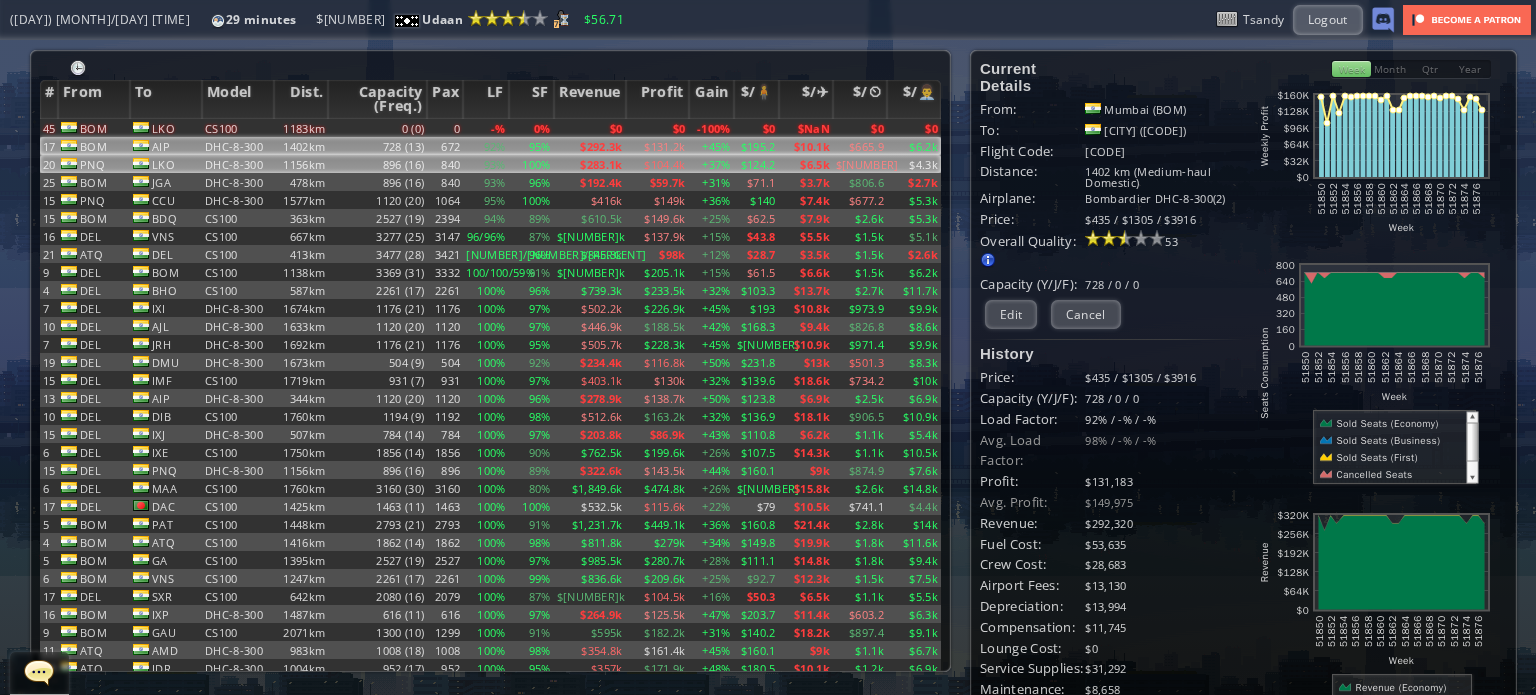 click on "93%" at bounding box center (485, 128) 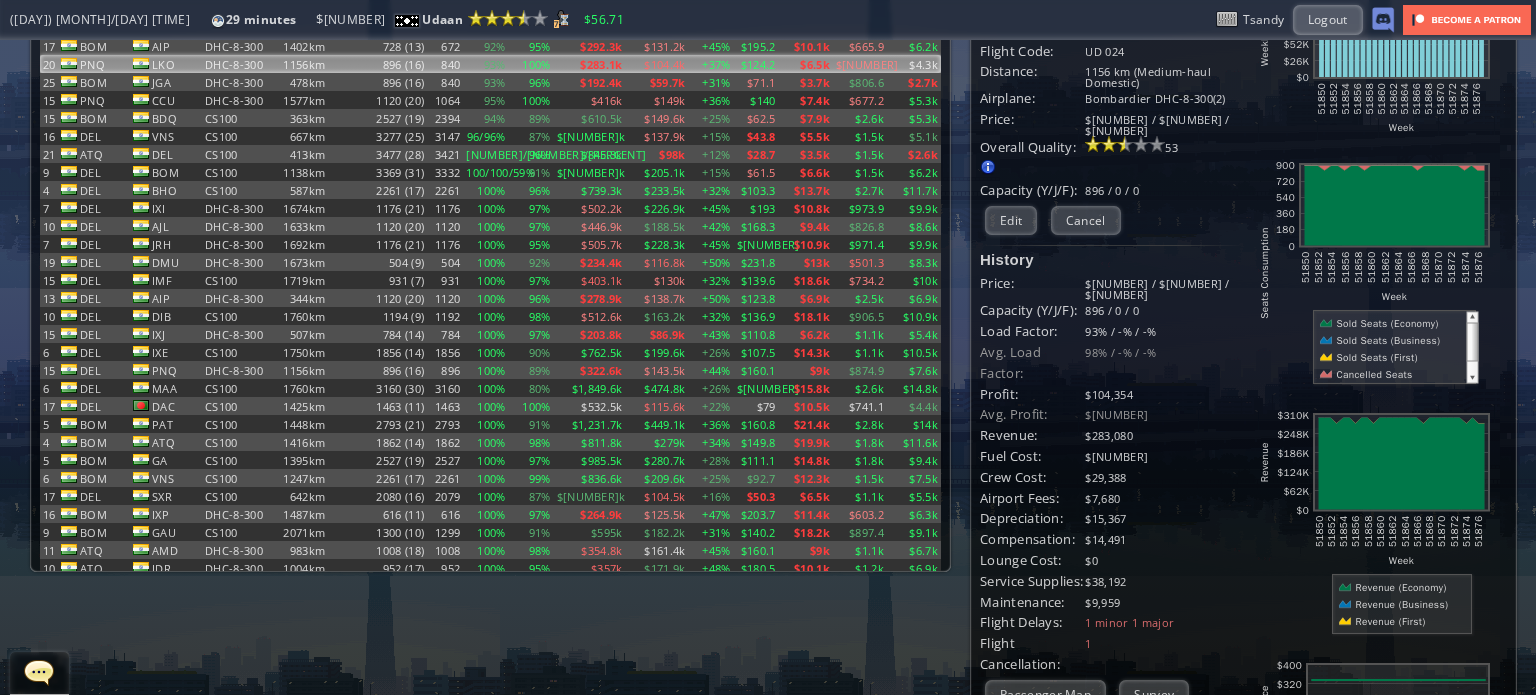 scroll, scrollTop: 0, scrollLeft: 0, axis: both 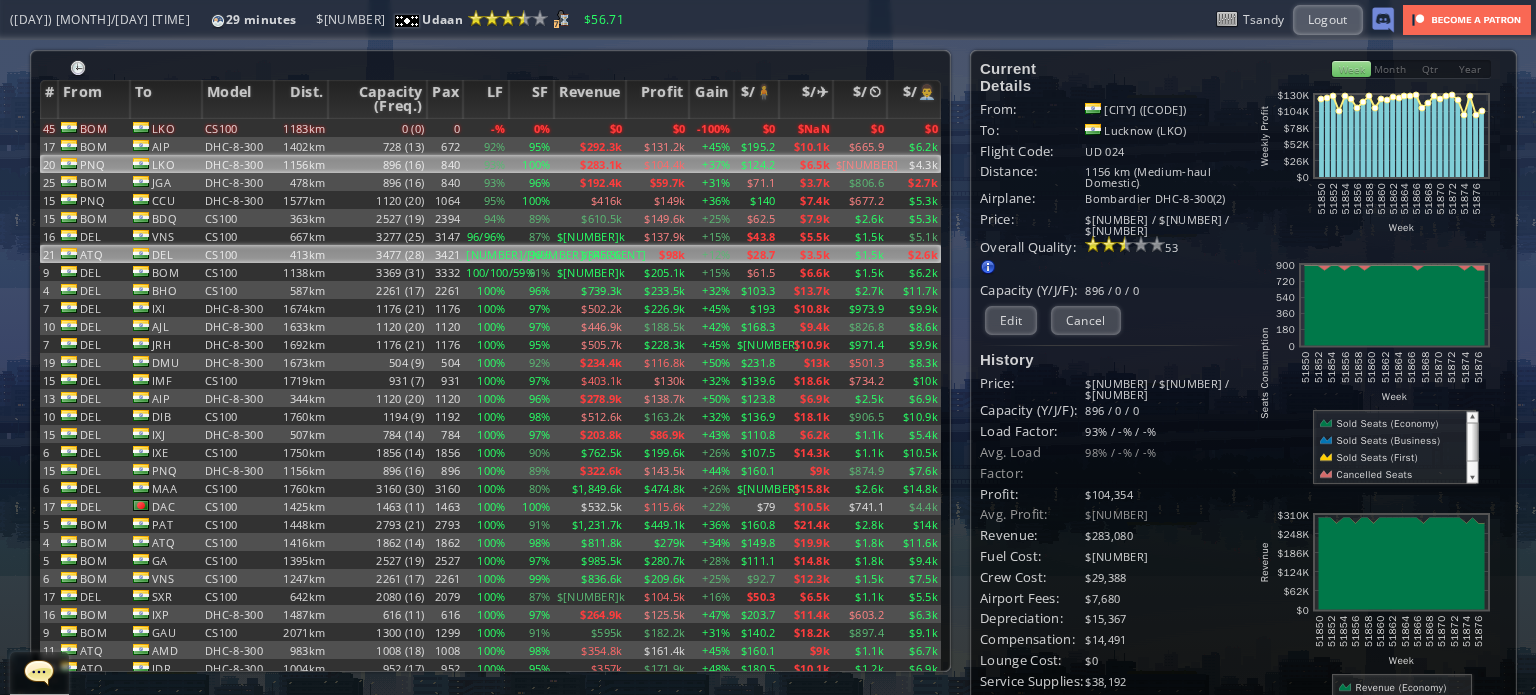 click on "3477 (28)" at bounding box center (377, 128) 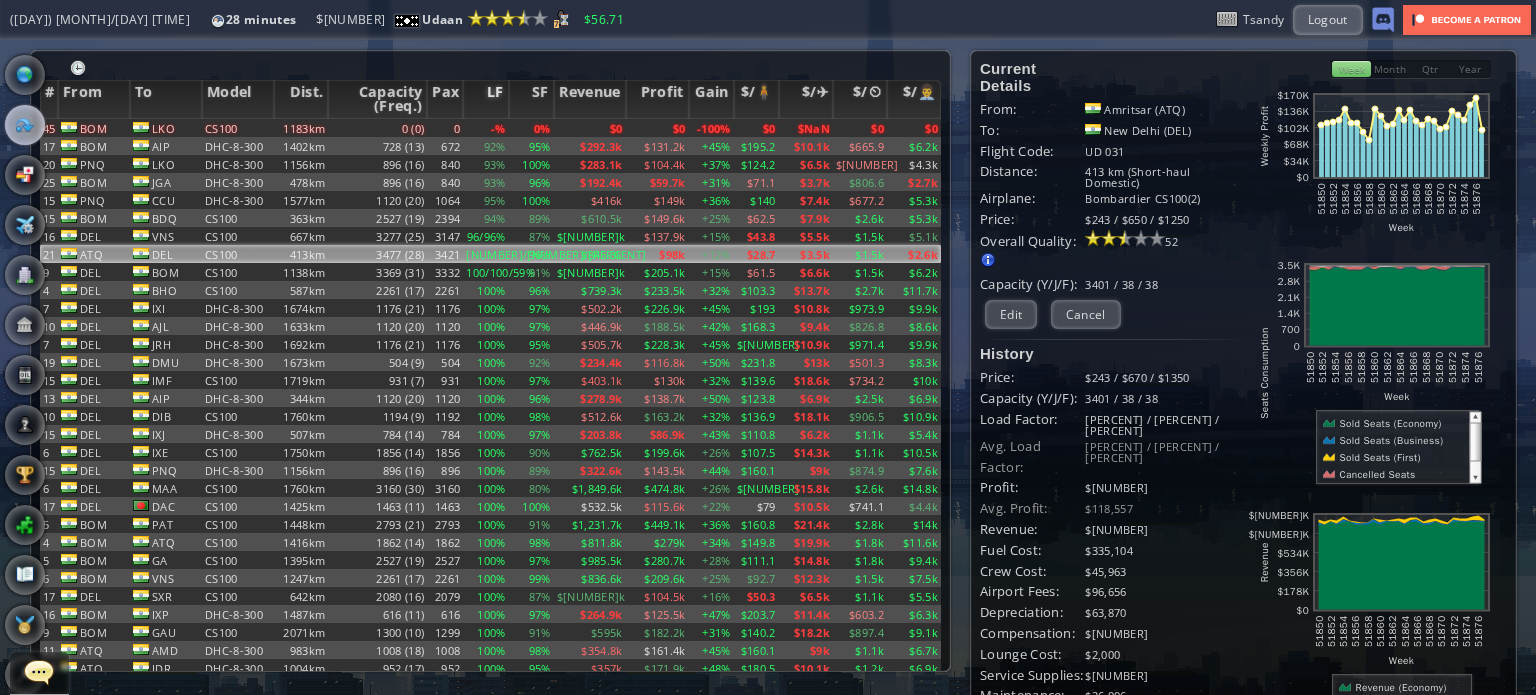 click on "LF" at bounding box center [485, 99] 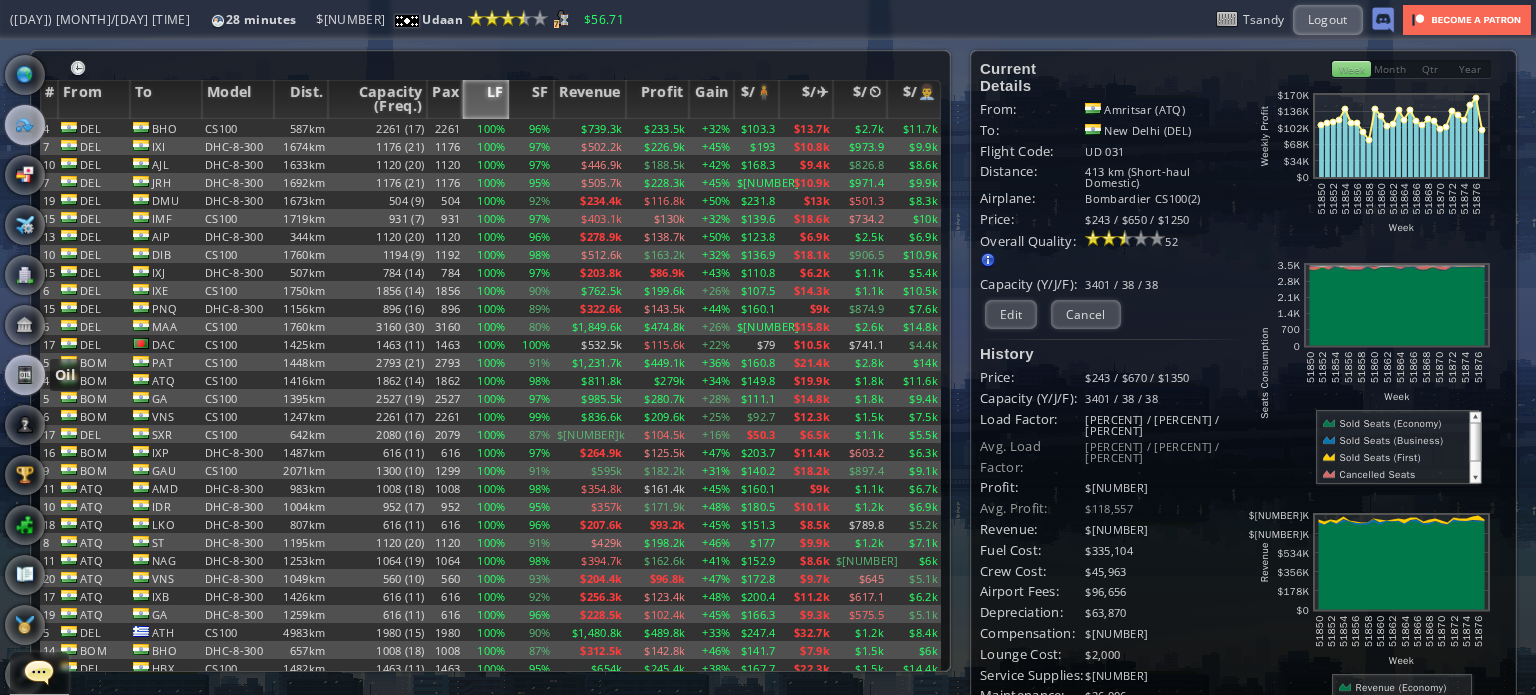 click at bounding box center (25, 375) 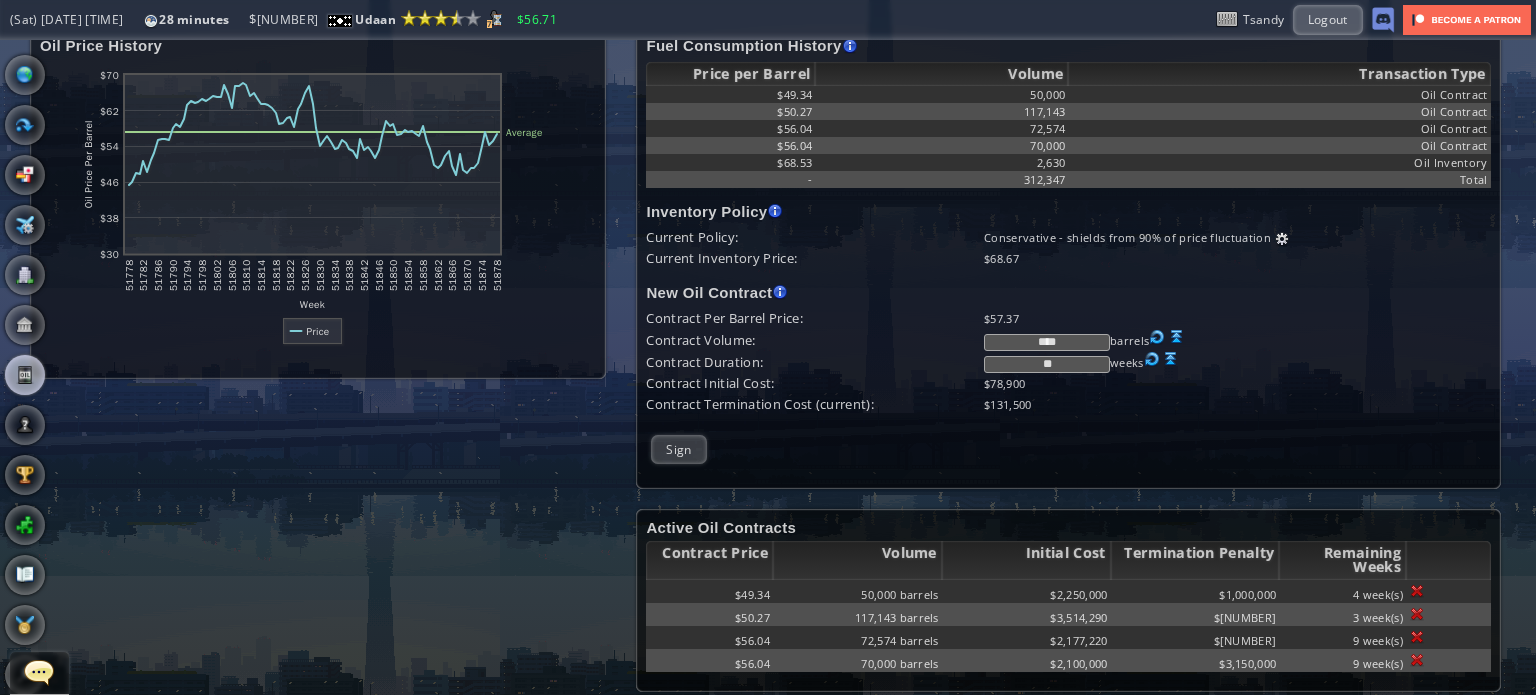 scroll, scrollTop: 32, scrollLeft: 0, axis: vertical 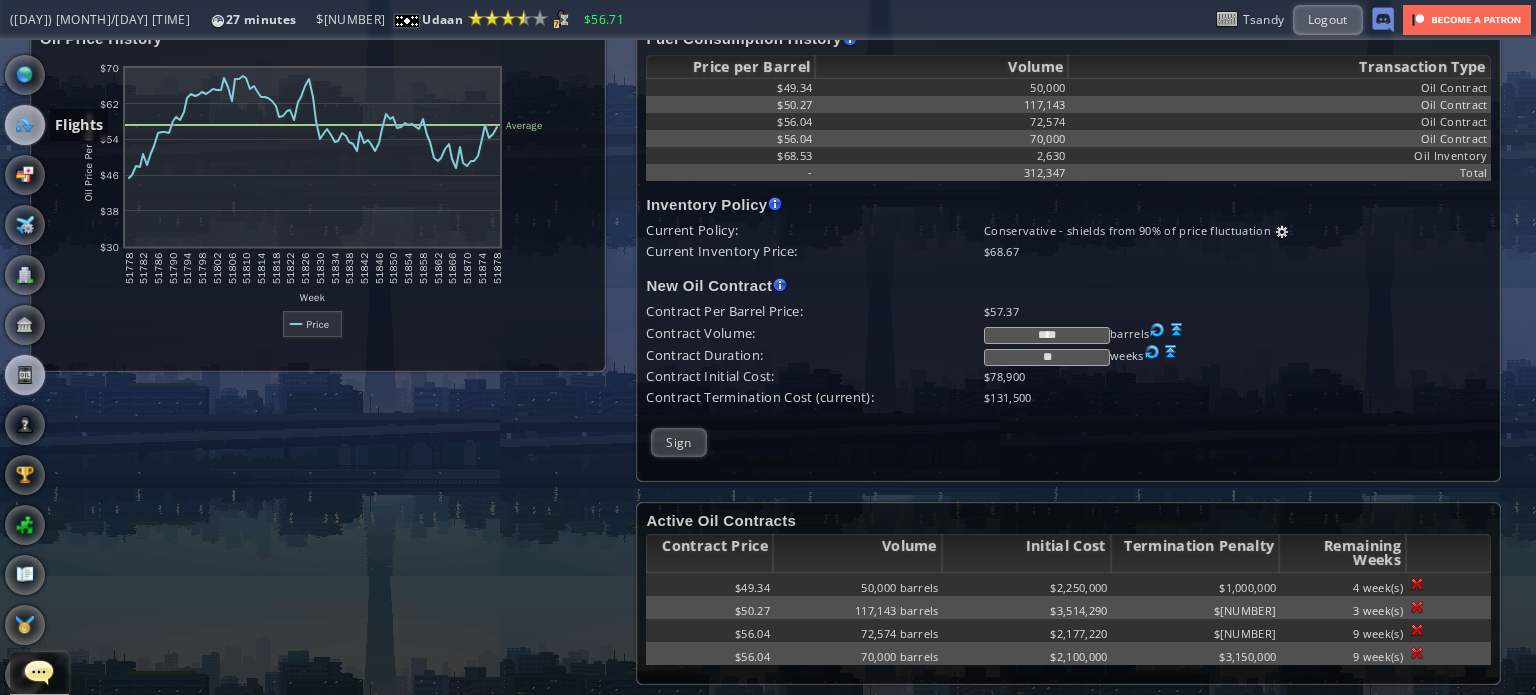 click at bounding box center (25, 125) 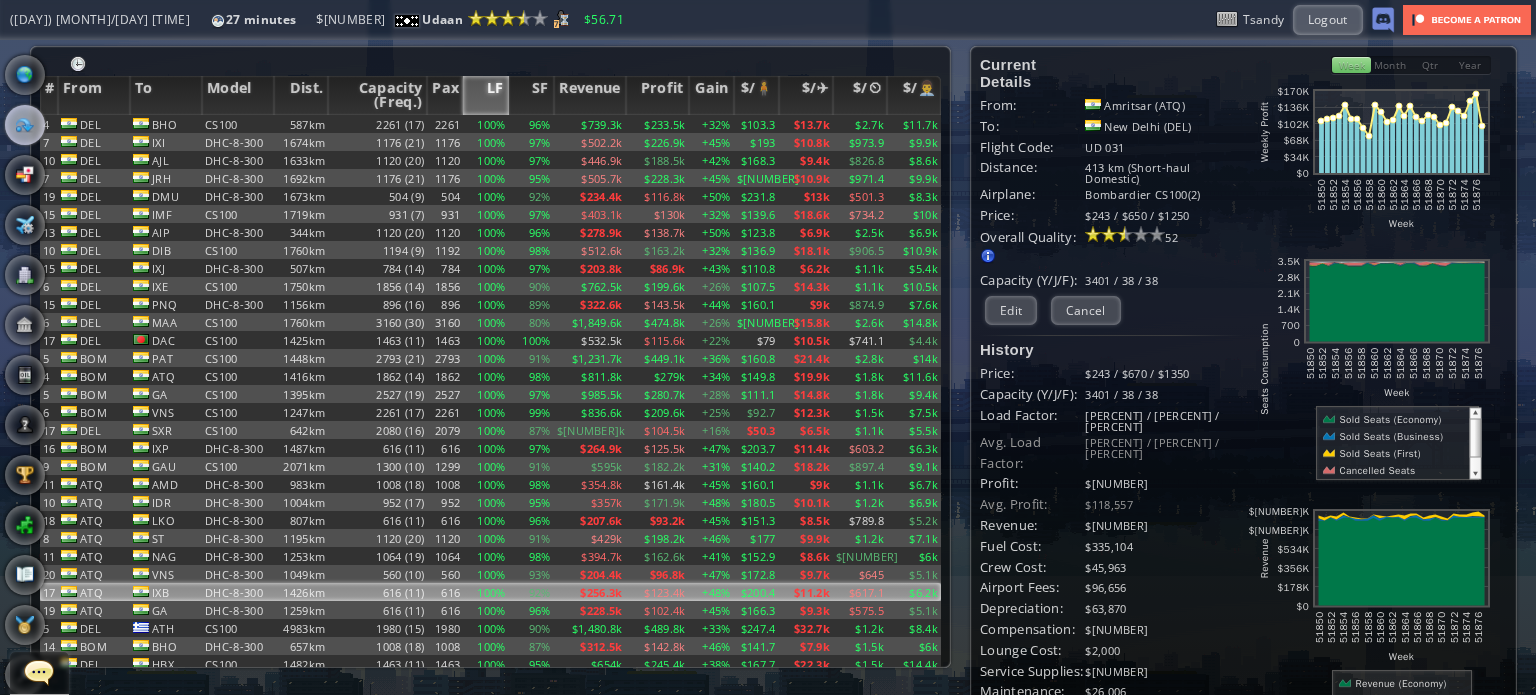 scroll, scrollTop: 0, scrollLeft: 0, axis: both 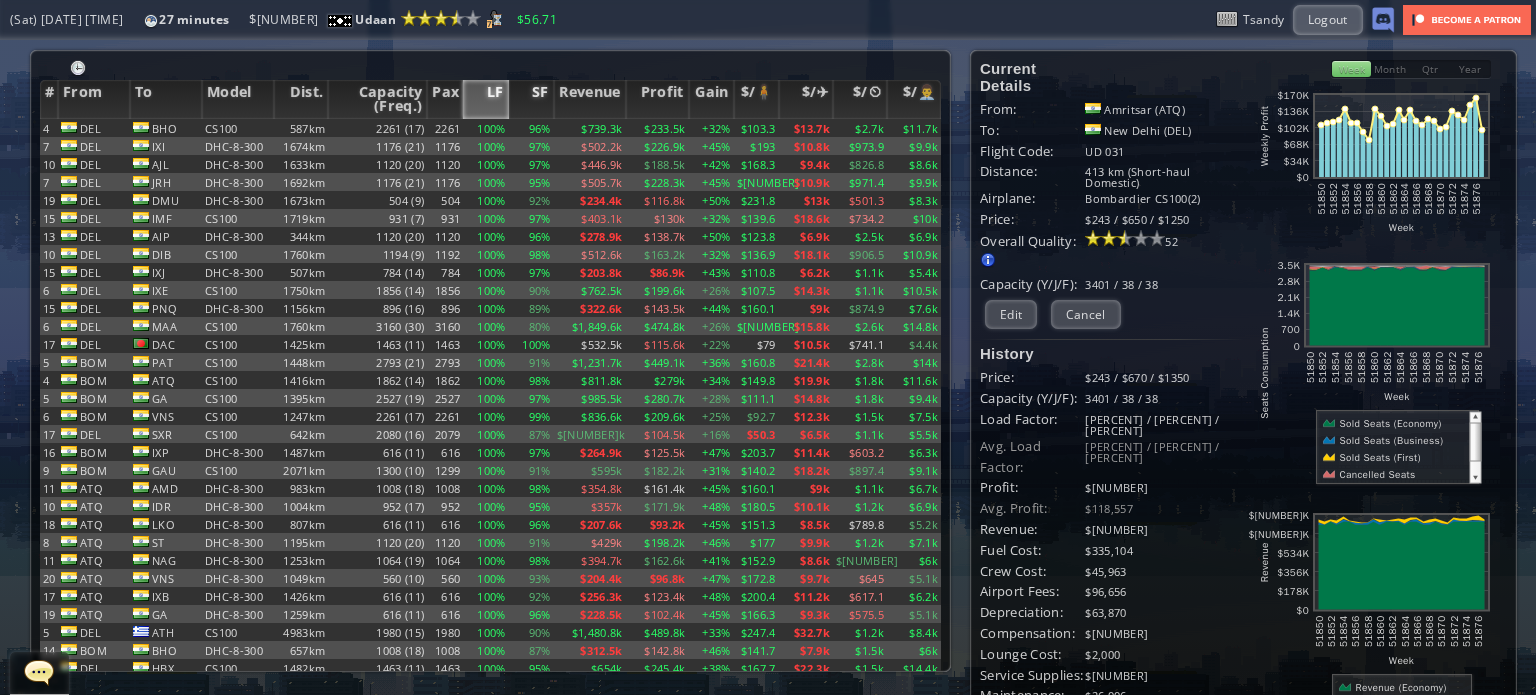 click on "SF" at bounding box center (531, 99) 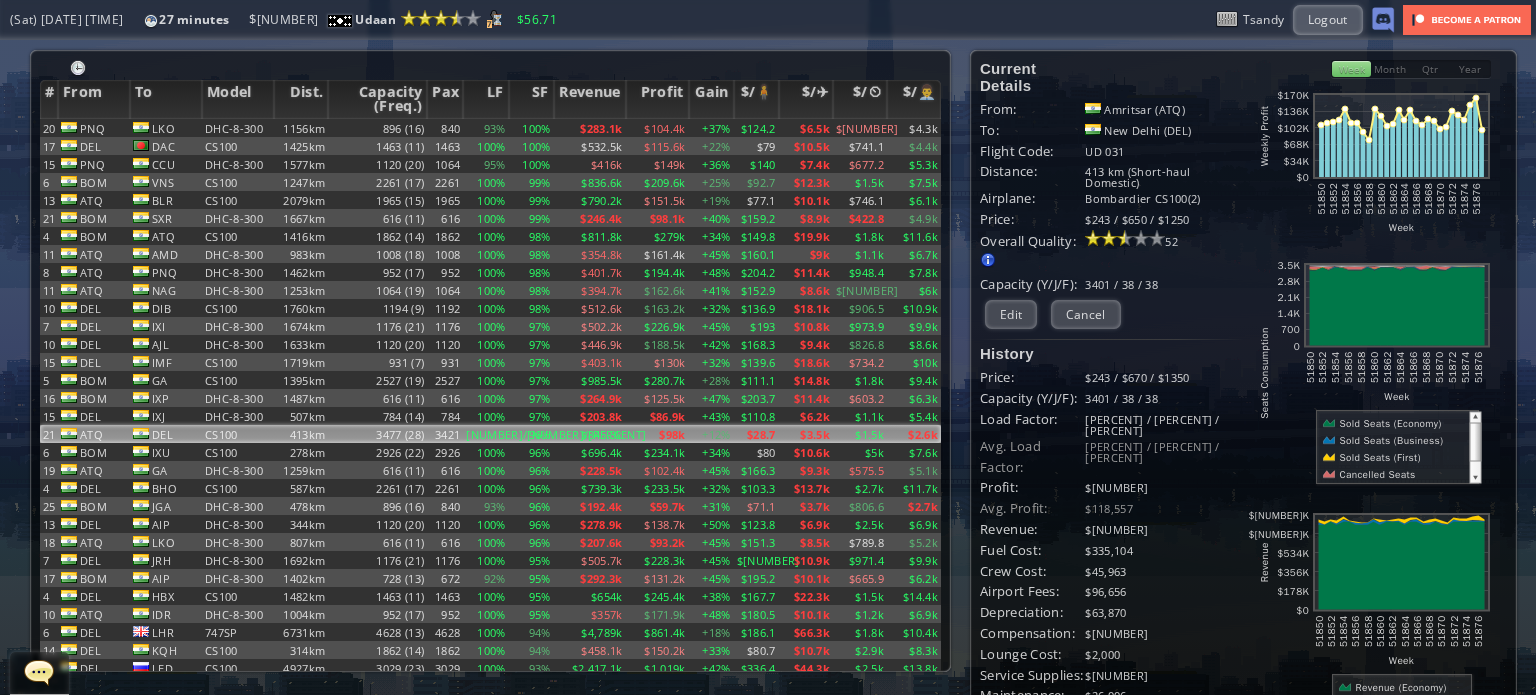 click on "SF" at bounding box center [531, 99] 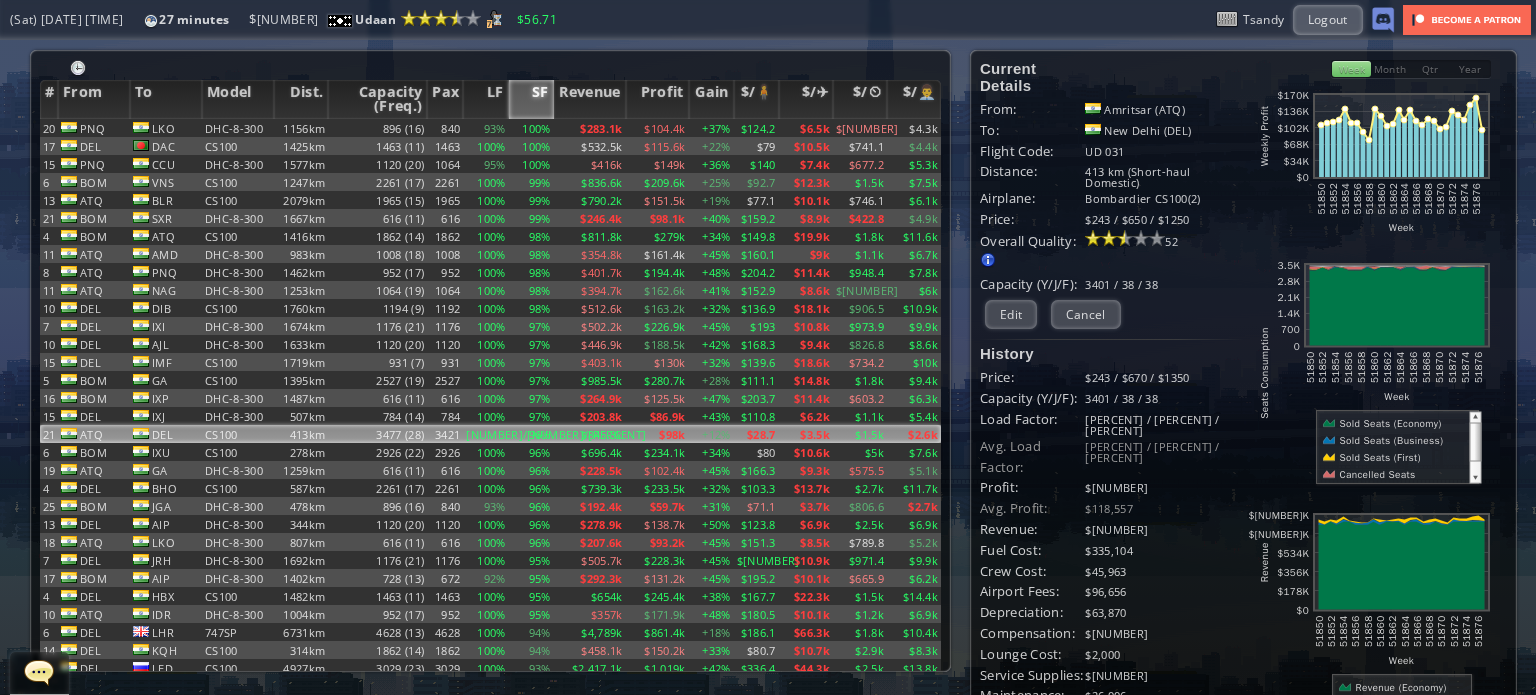 click on "SF" at bounding box center [531, 99] 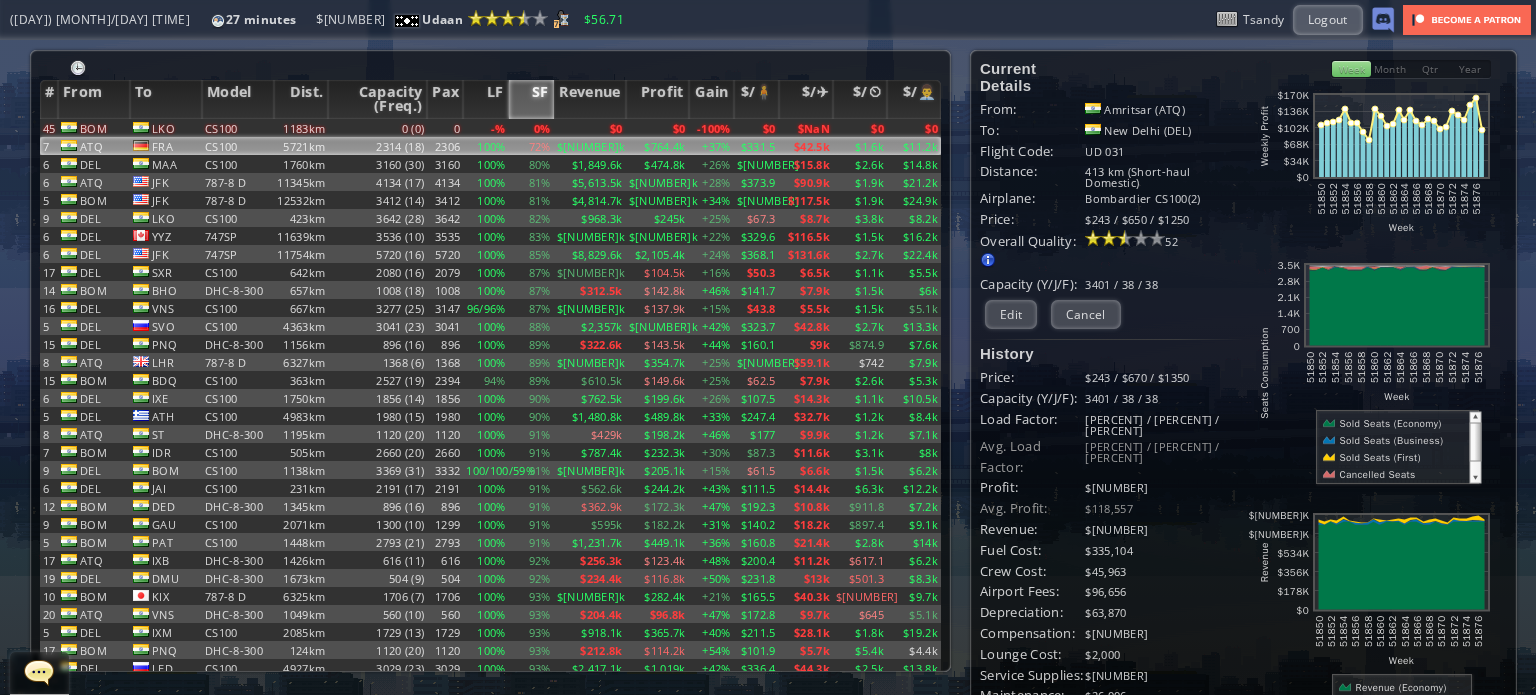click on "72%" at bounding box center (531, 128) 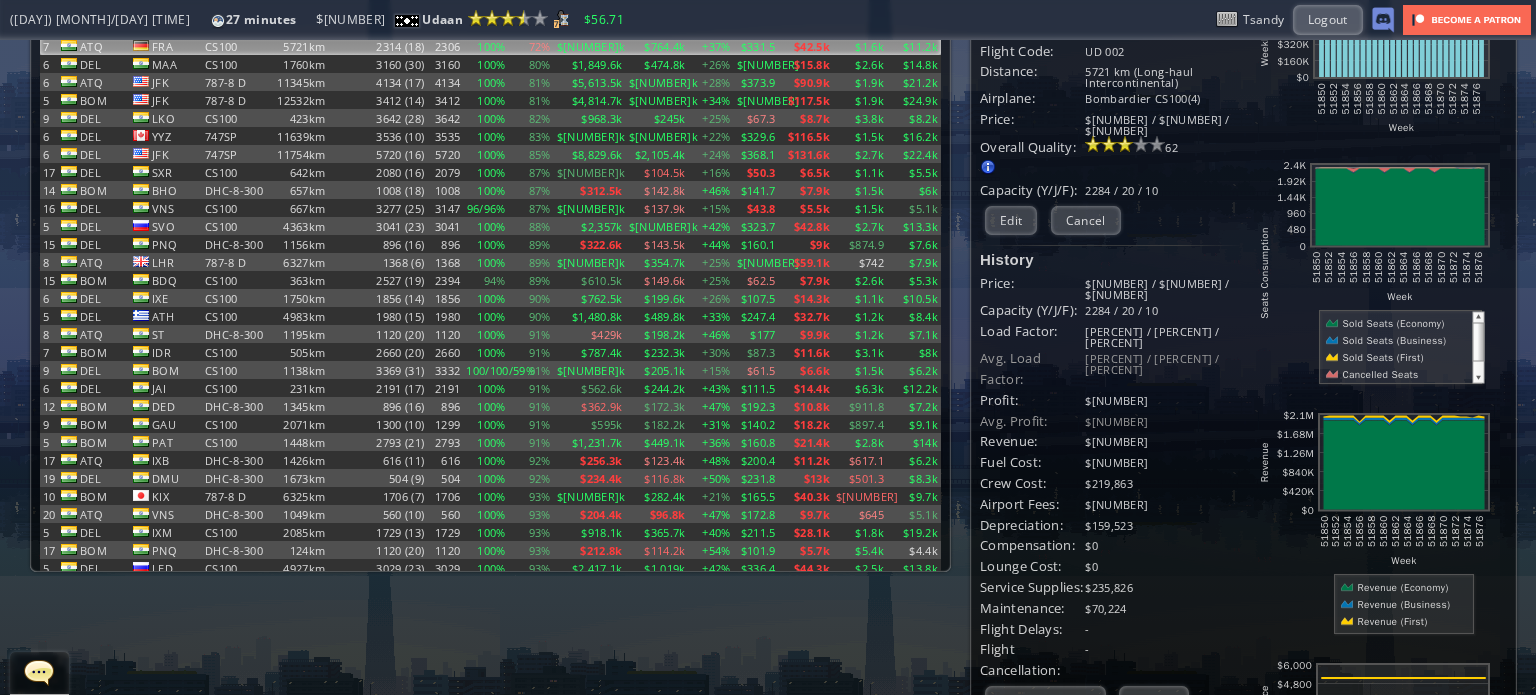 scroll, scrollTop: 0, scrollLeft: 0, axis: both 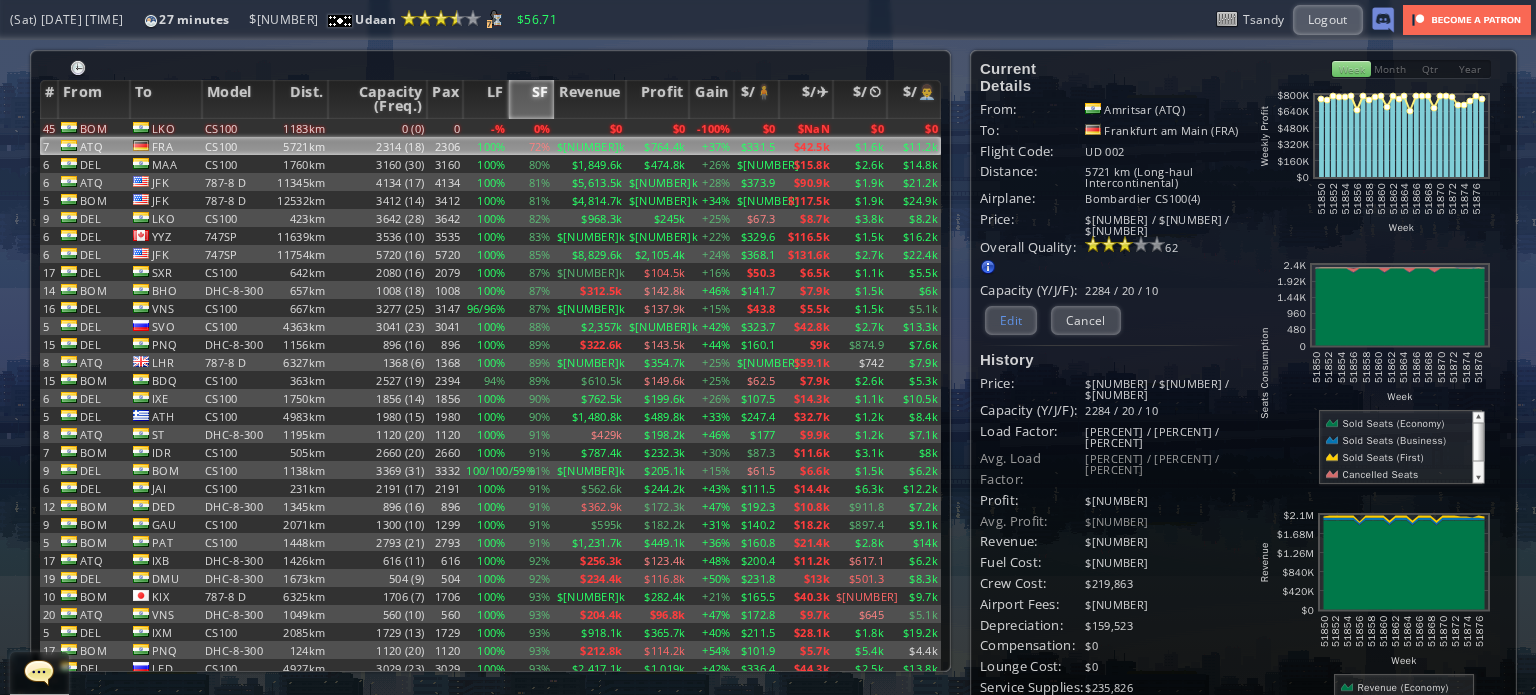 click on "Edit" at bounding box center [1011, 320] 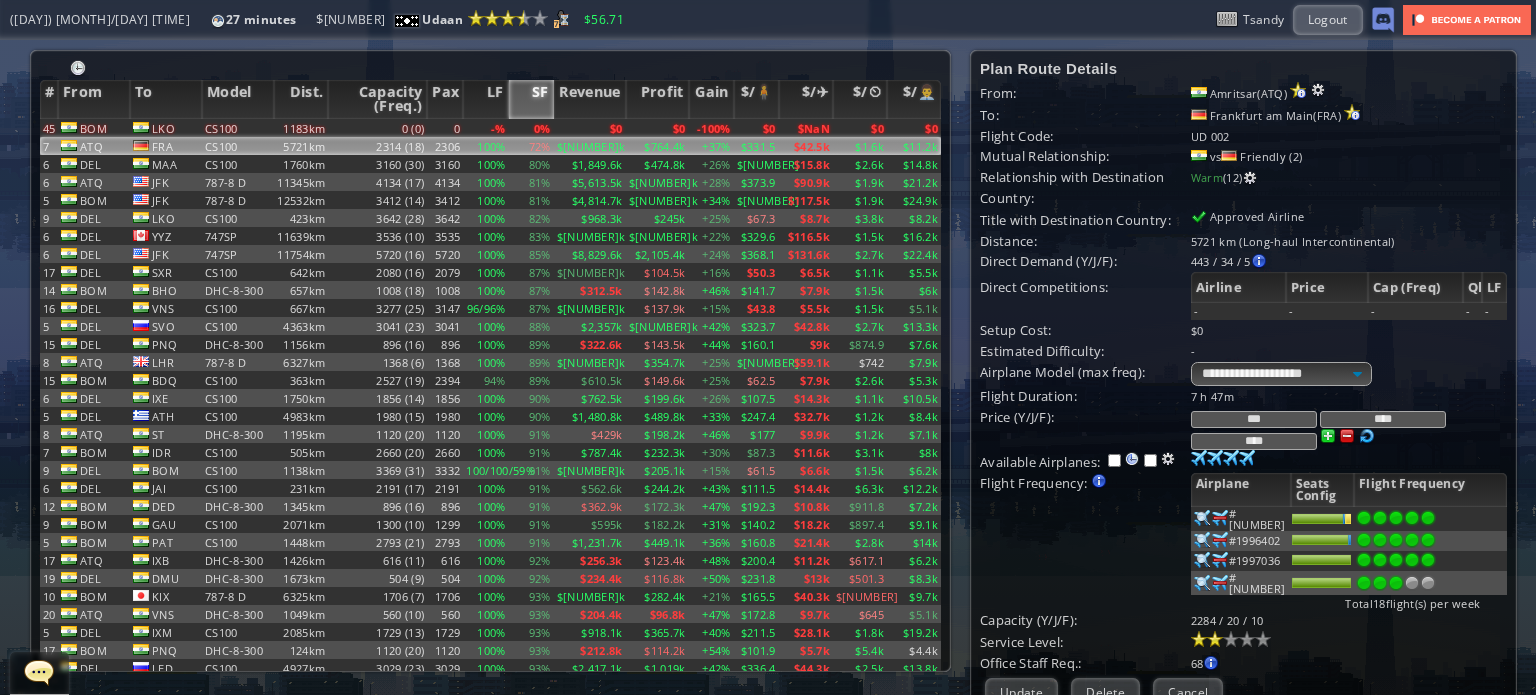 click on "****" at bounding box center (1254, 441) 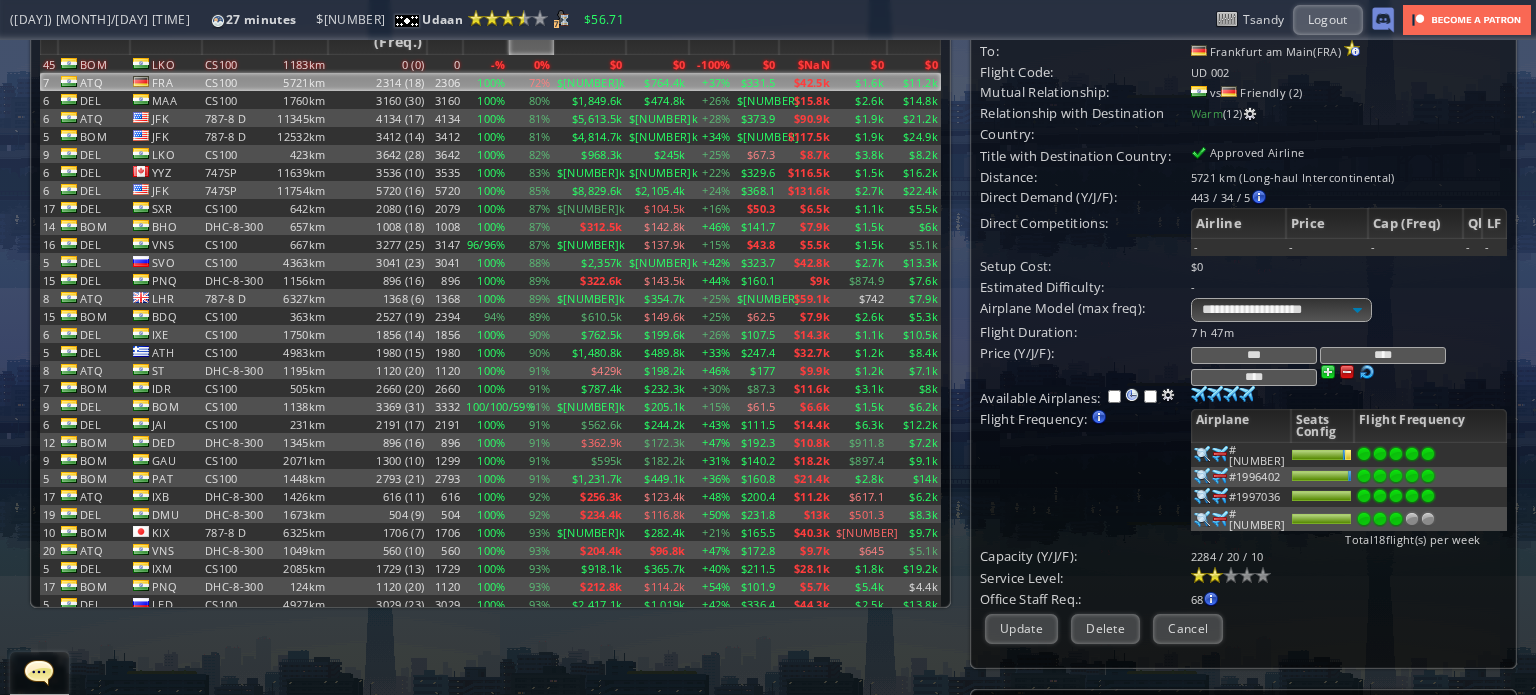scroll, scrollTop: 100, scrollLeft: 0, axis: vertical 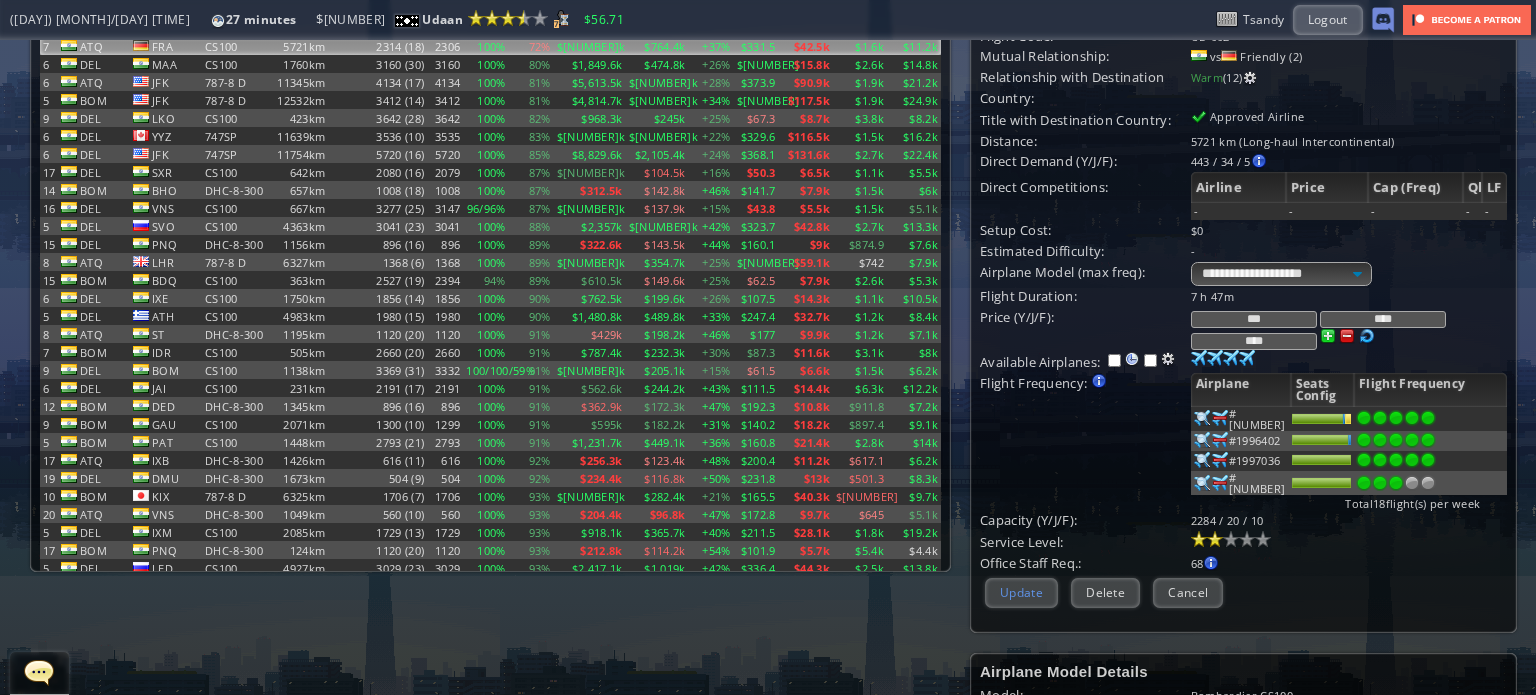 click on "Update" at bounding box center (1021, 592) 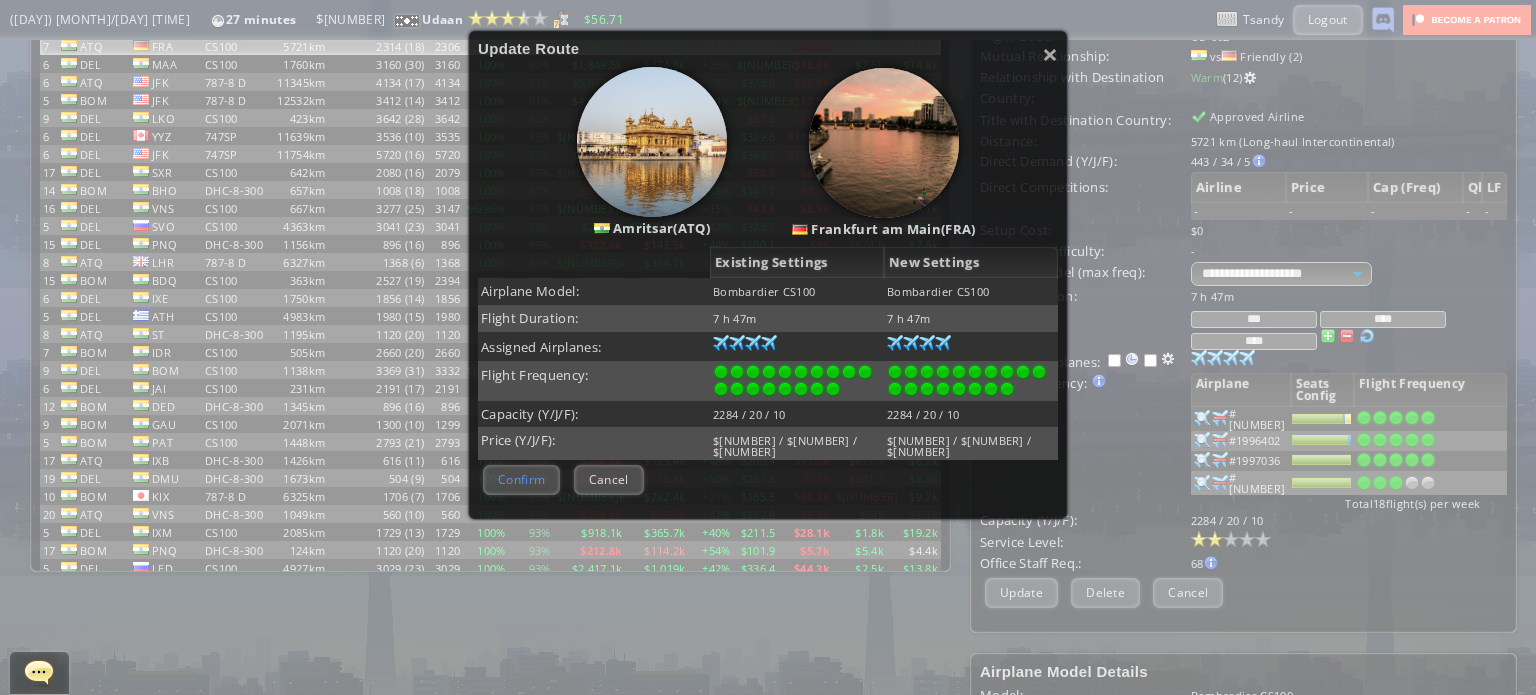 click on "Confirm" at bounding box center (521, 479) 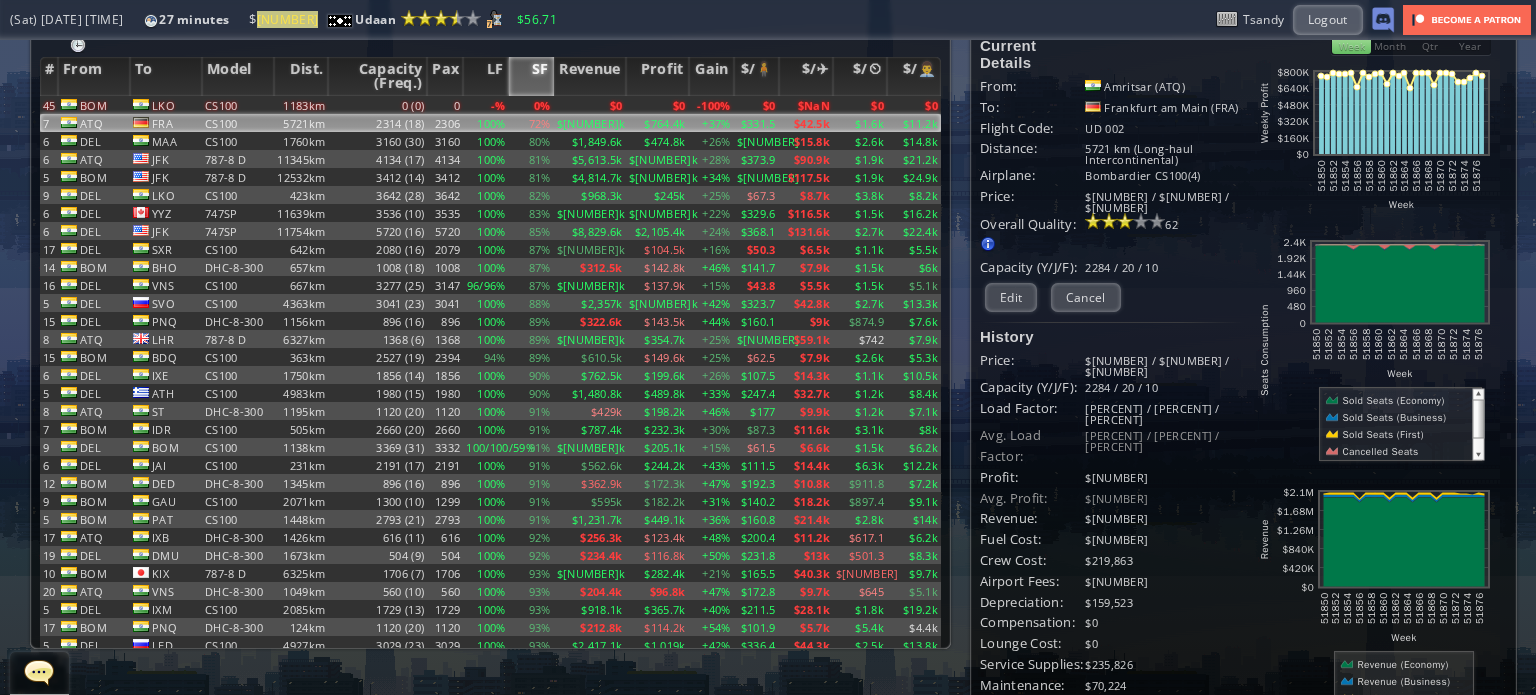 scroll, scrollTop: 0, scrollLeft: 0, axis: both 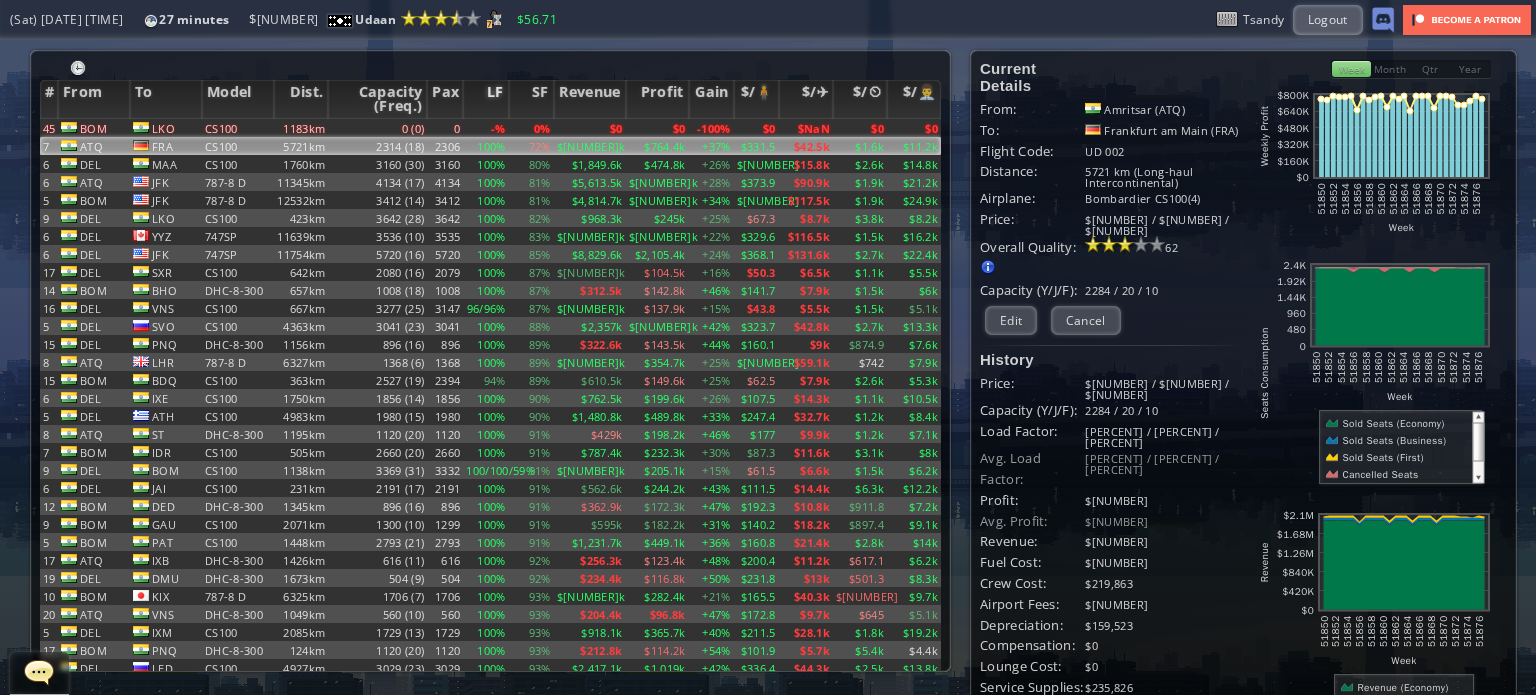 click on "LF" at bounding box center (485, 99) 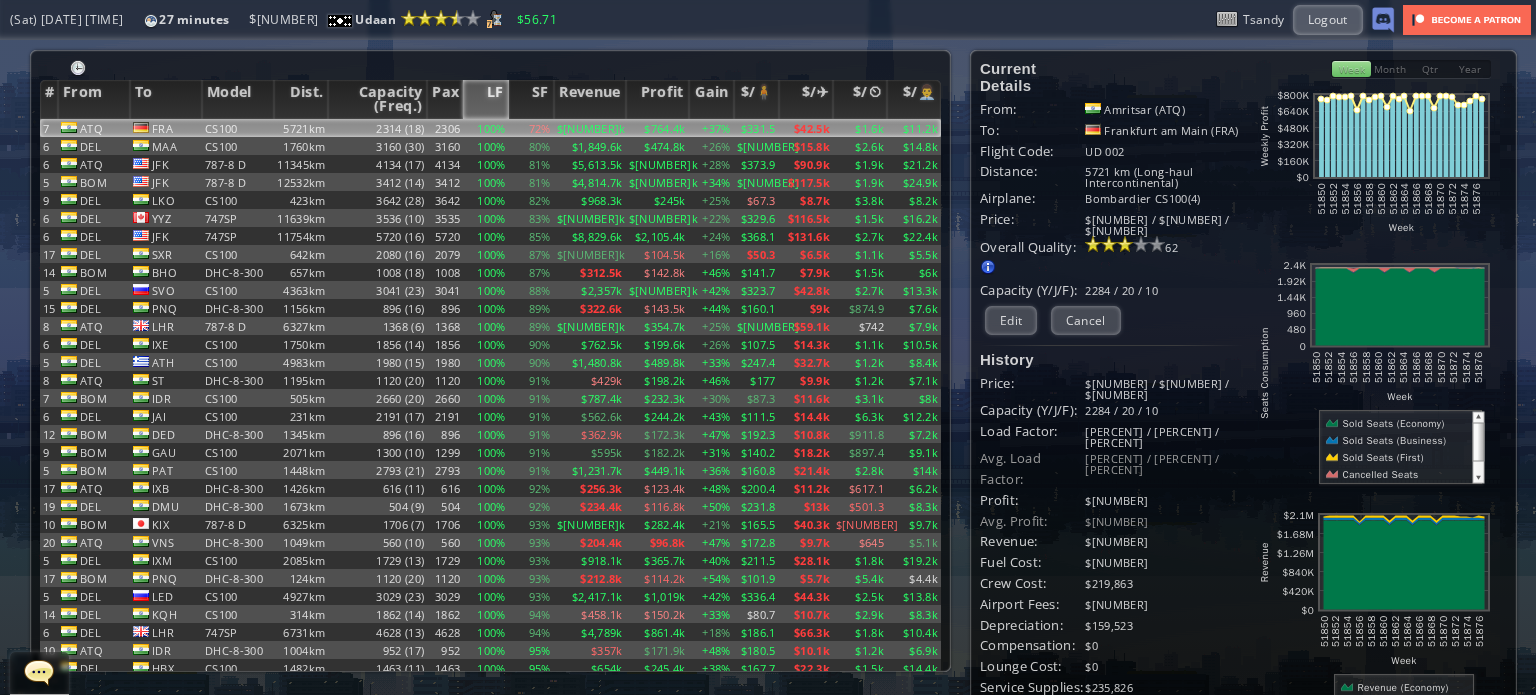 click on "LF" at bounding box center (485, 99) 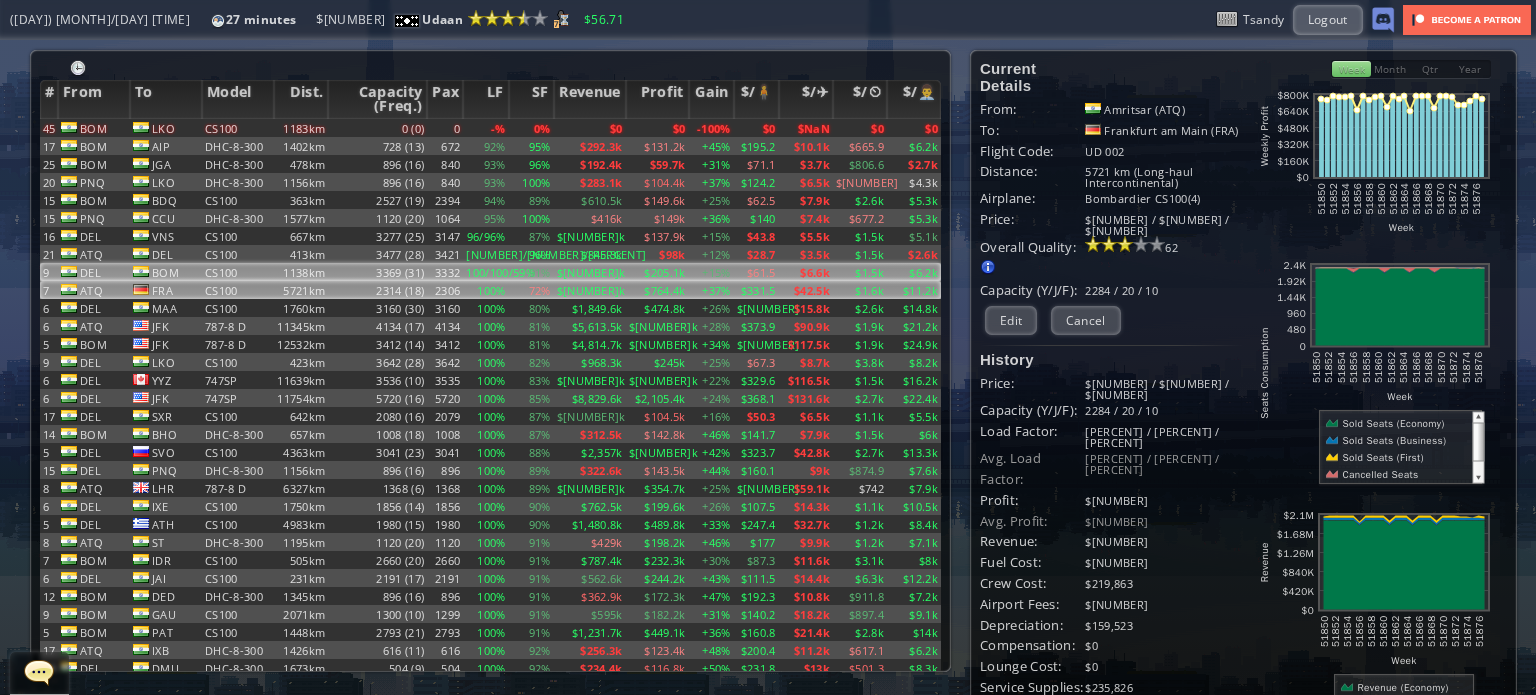 click on "100/100/59%" at bounding box center (485, 128) 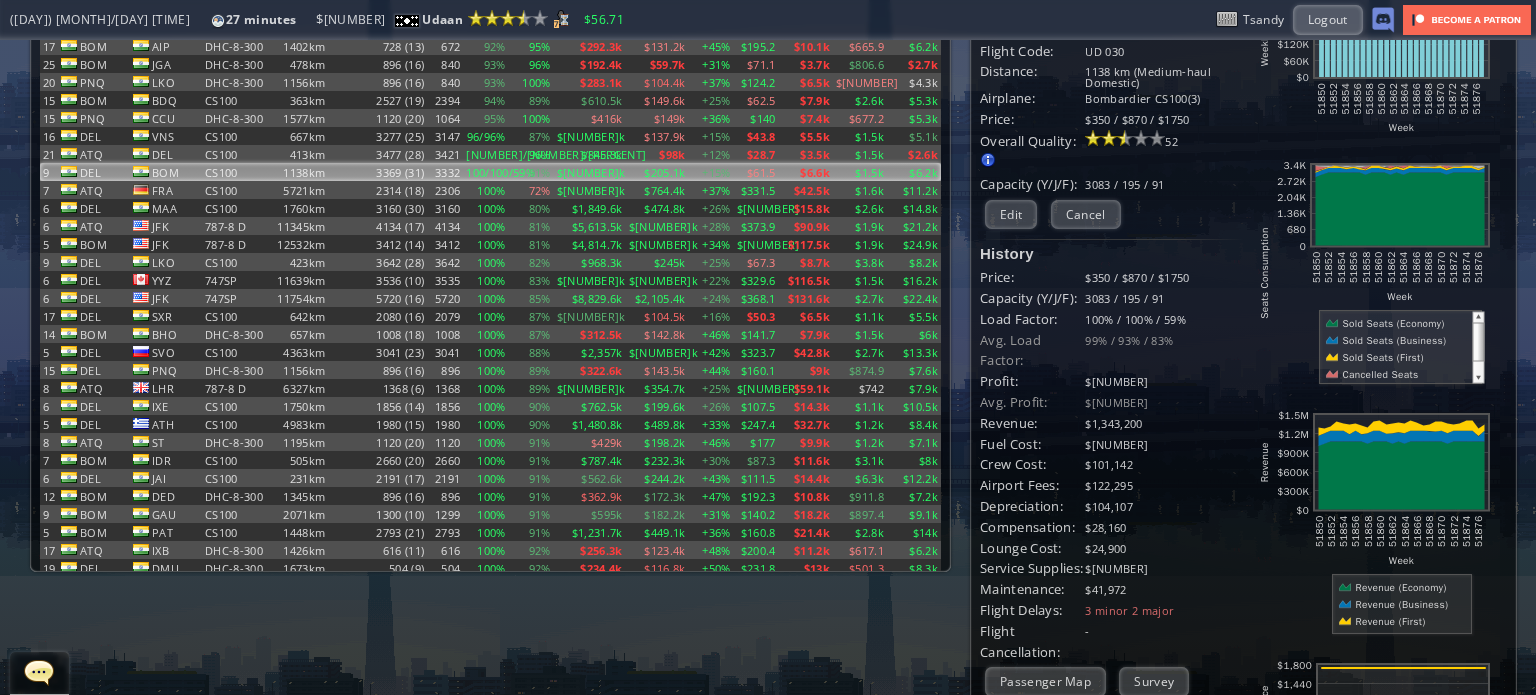 scroll, scrollTop: 0, scrollLeft: 0, axis: both 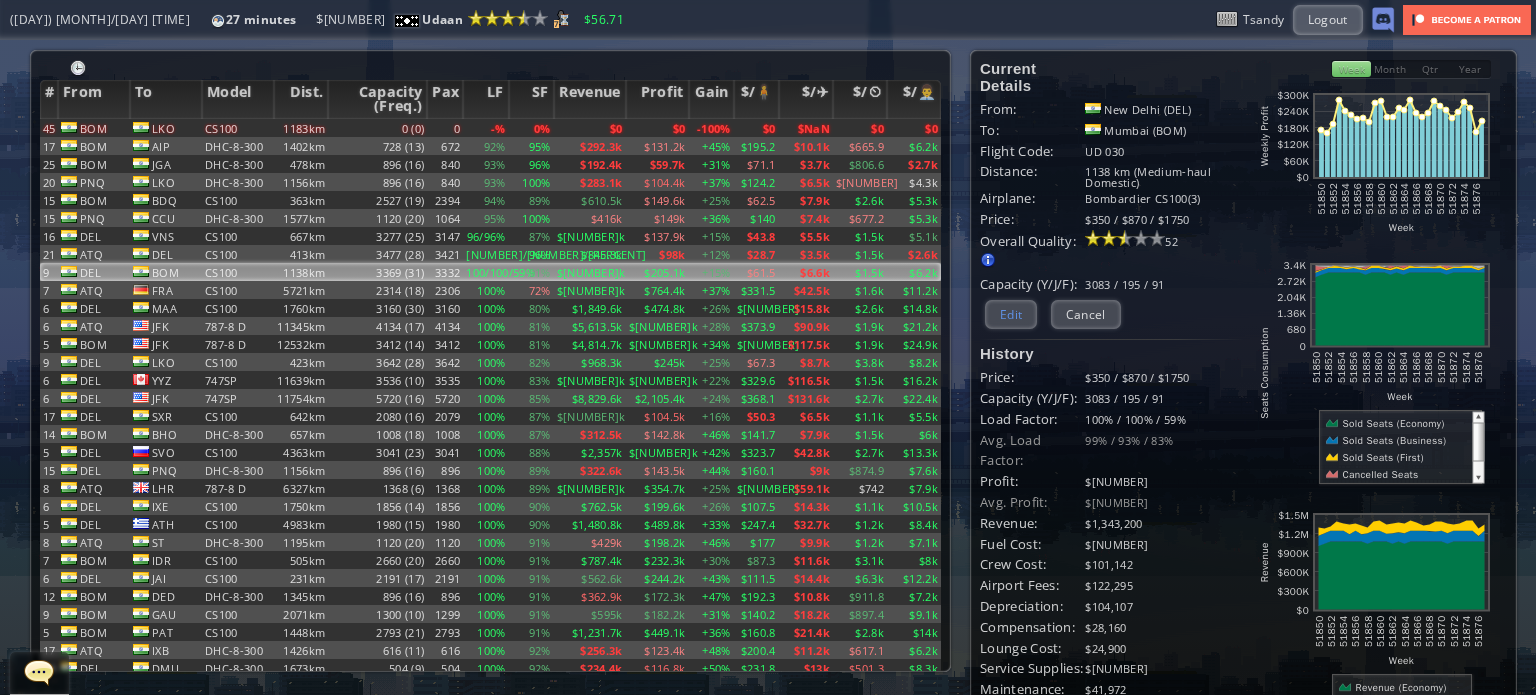 click on "Edit" at bounding box center [1011, 314] 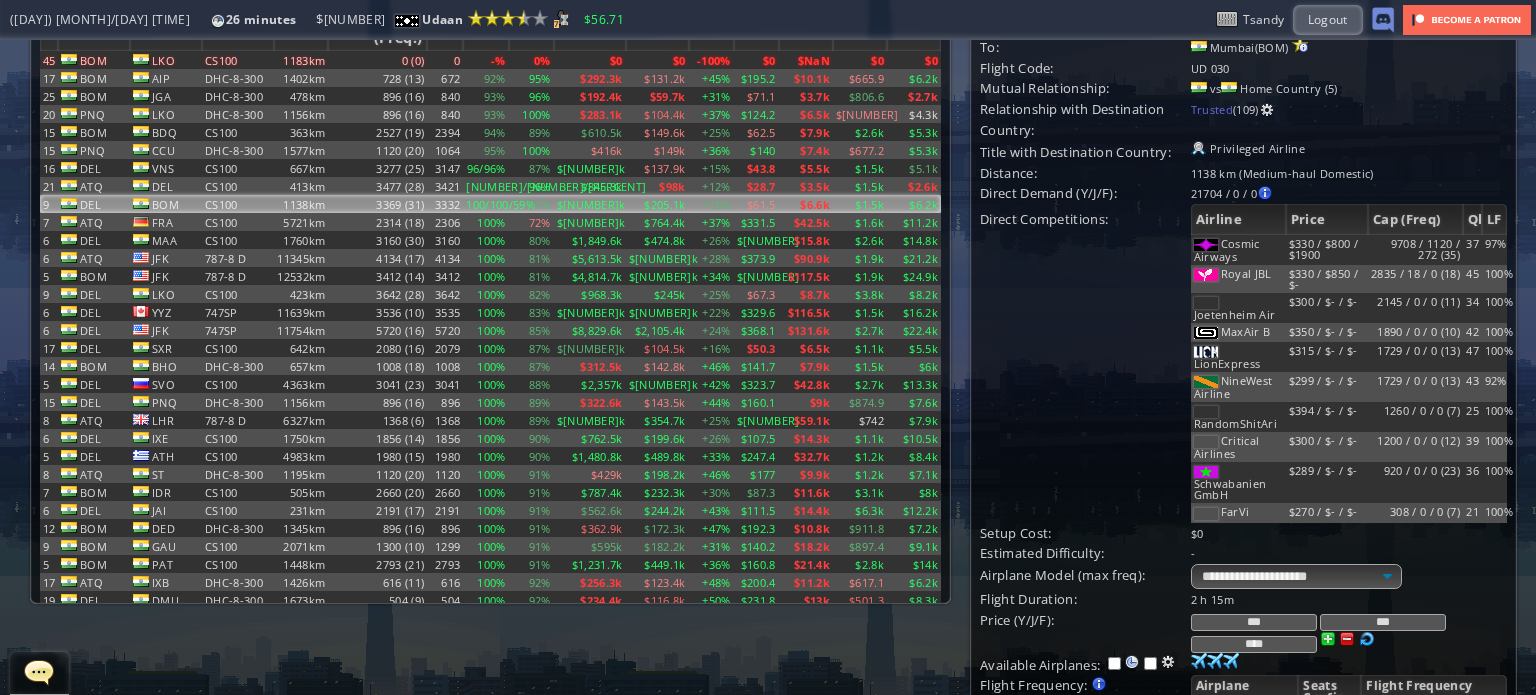 scroll, scrollTop: 200, scrollLeft: 0, axis: vertical 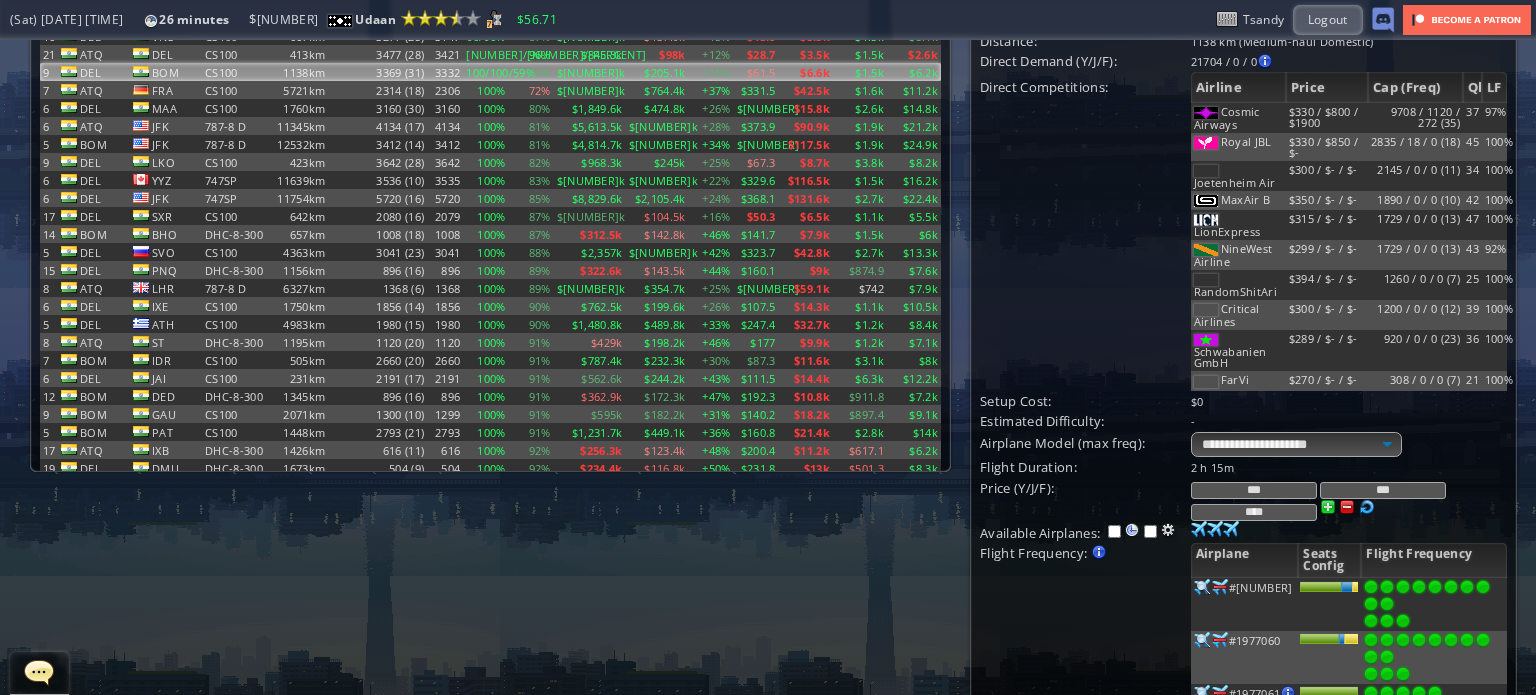 click on "****" at bounding box center (1254, 512) 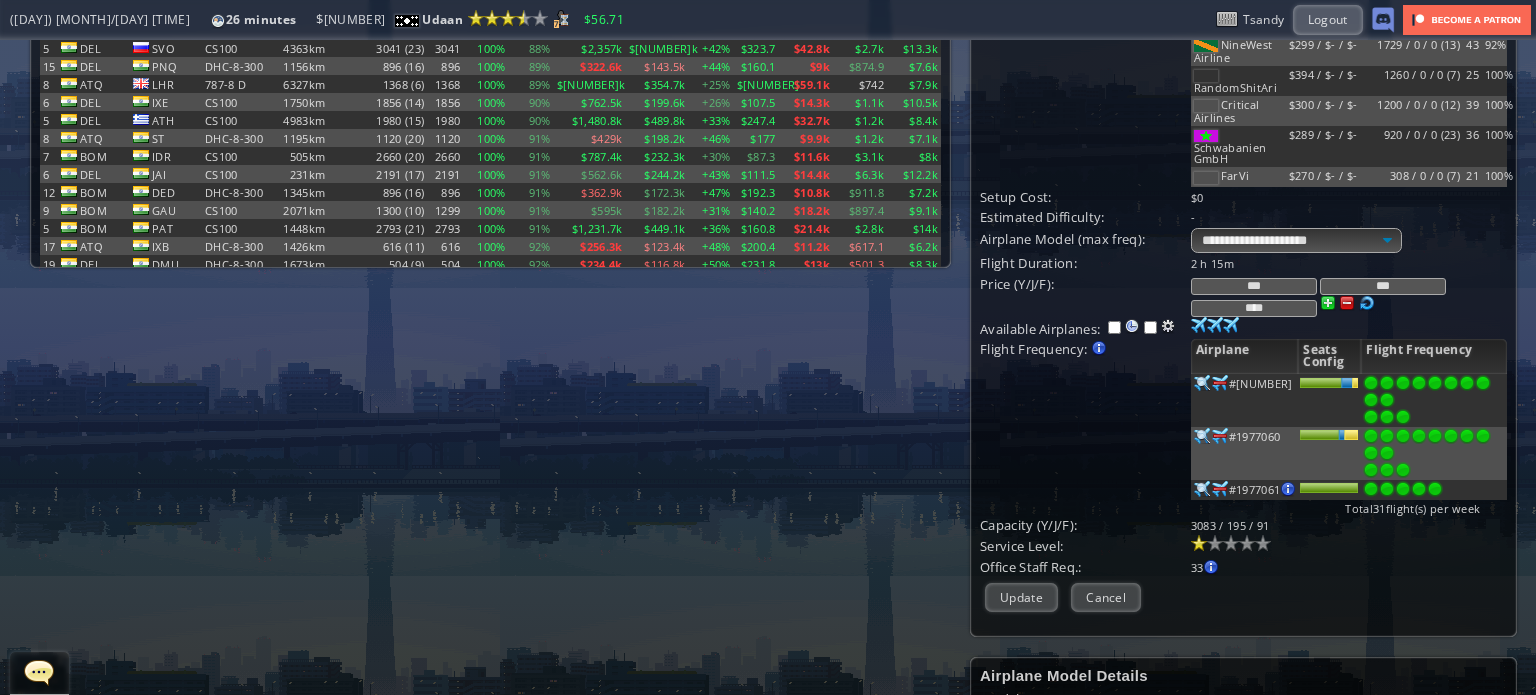 scroll, scrollTop: 700, scrollLeft: 0, axis: vertical 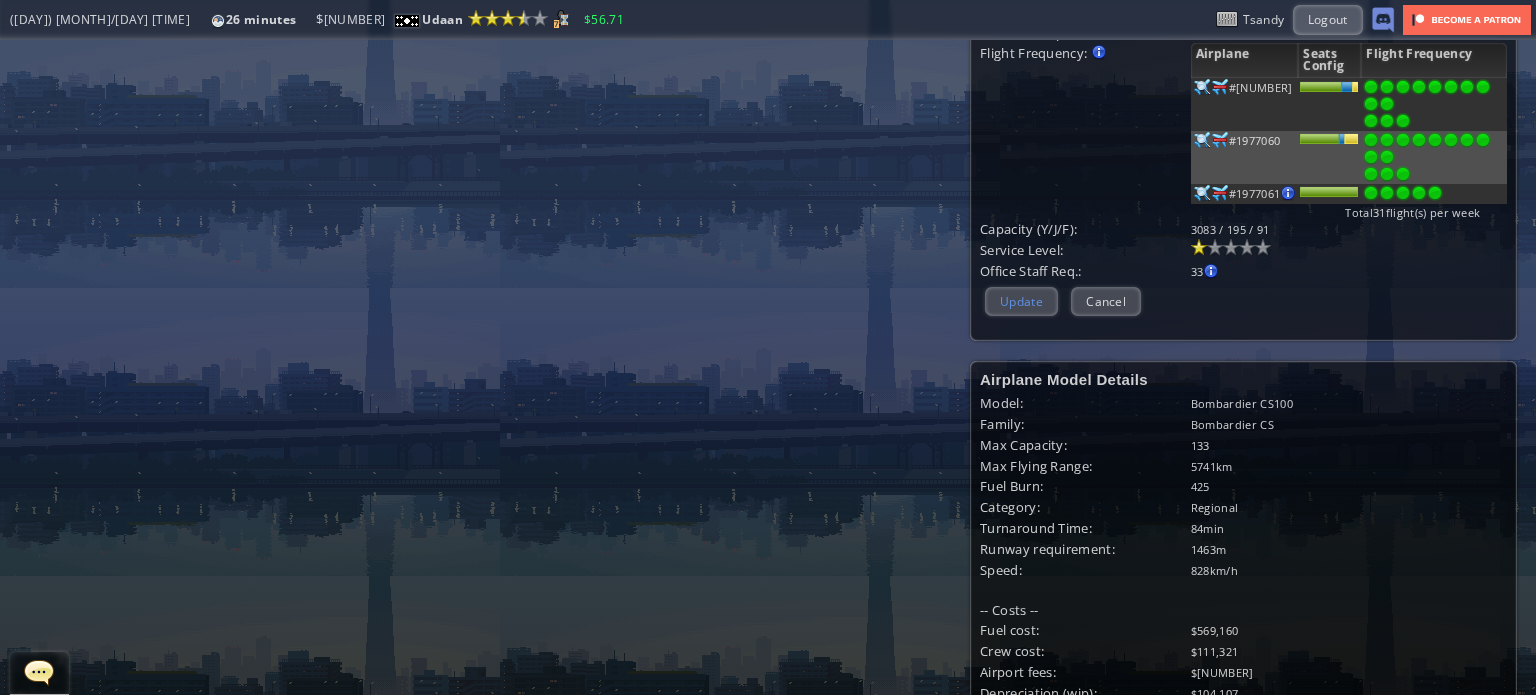 type on "****" 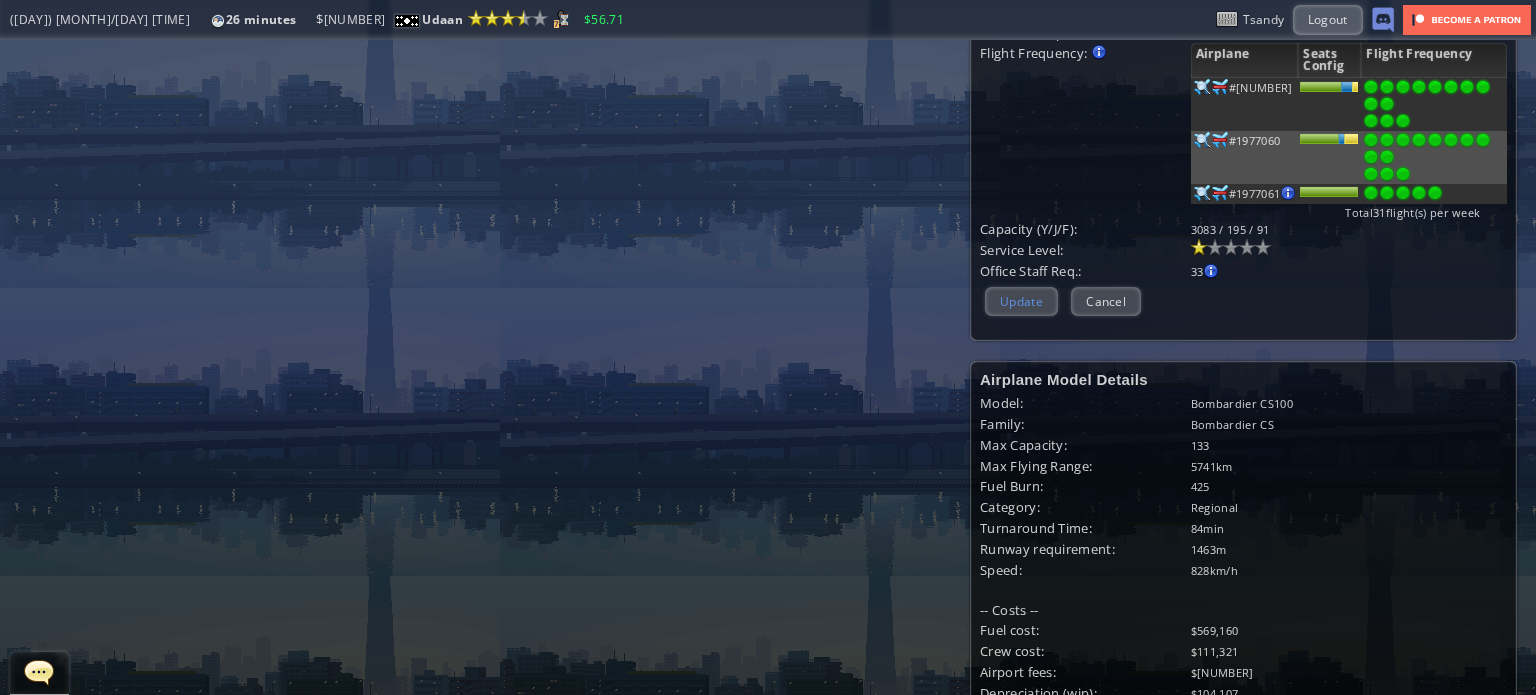 click on "Update" at bounding box center (1021, 301) 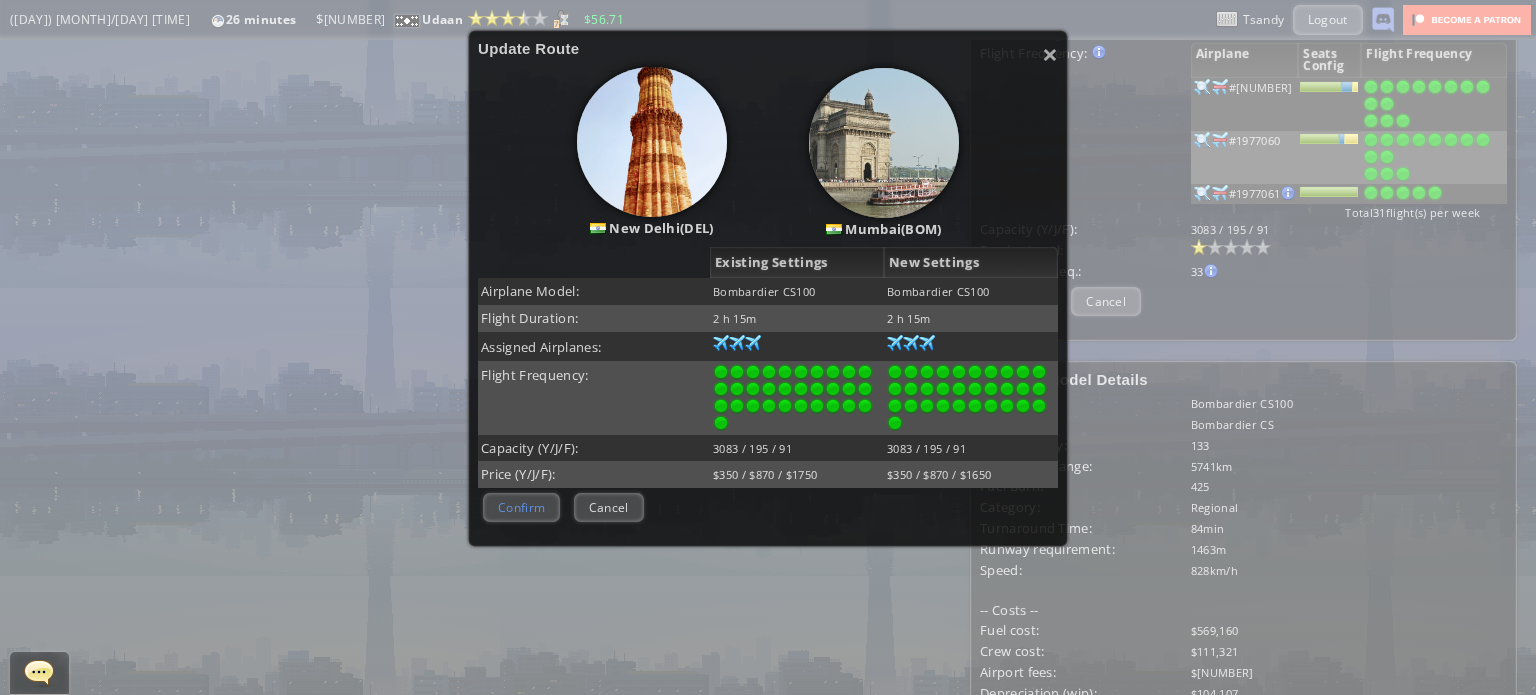 click on "Confirm" at bounding box center (521, 507) 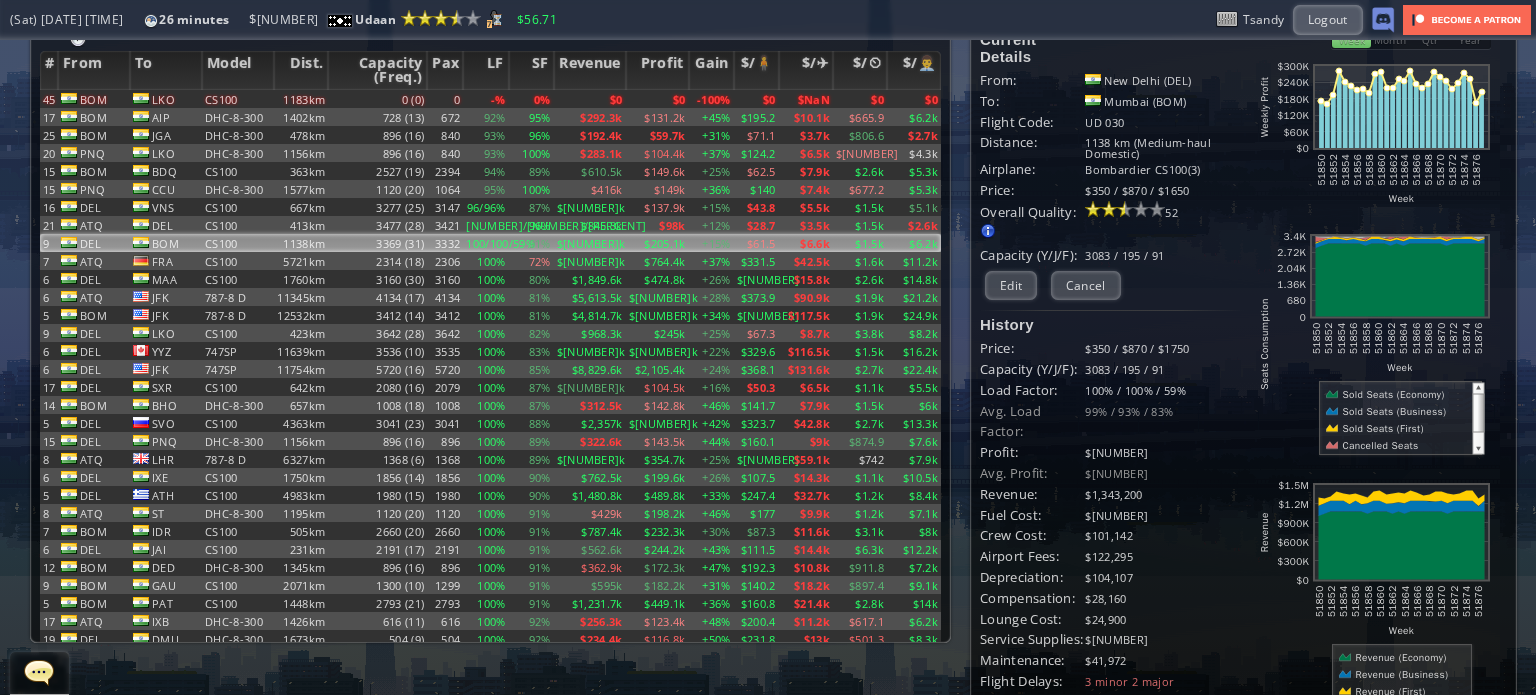 scroll, scrollTop: 0, scrollLeft: 0, axis: both 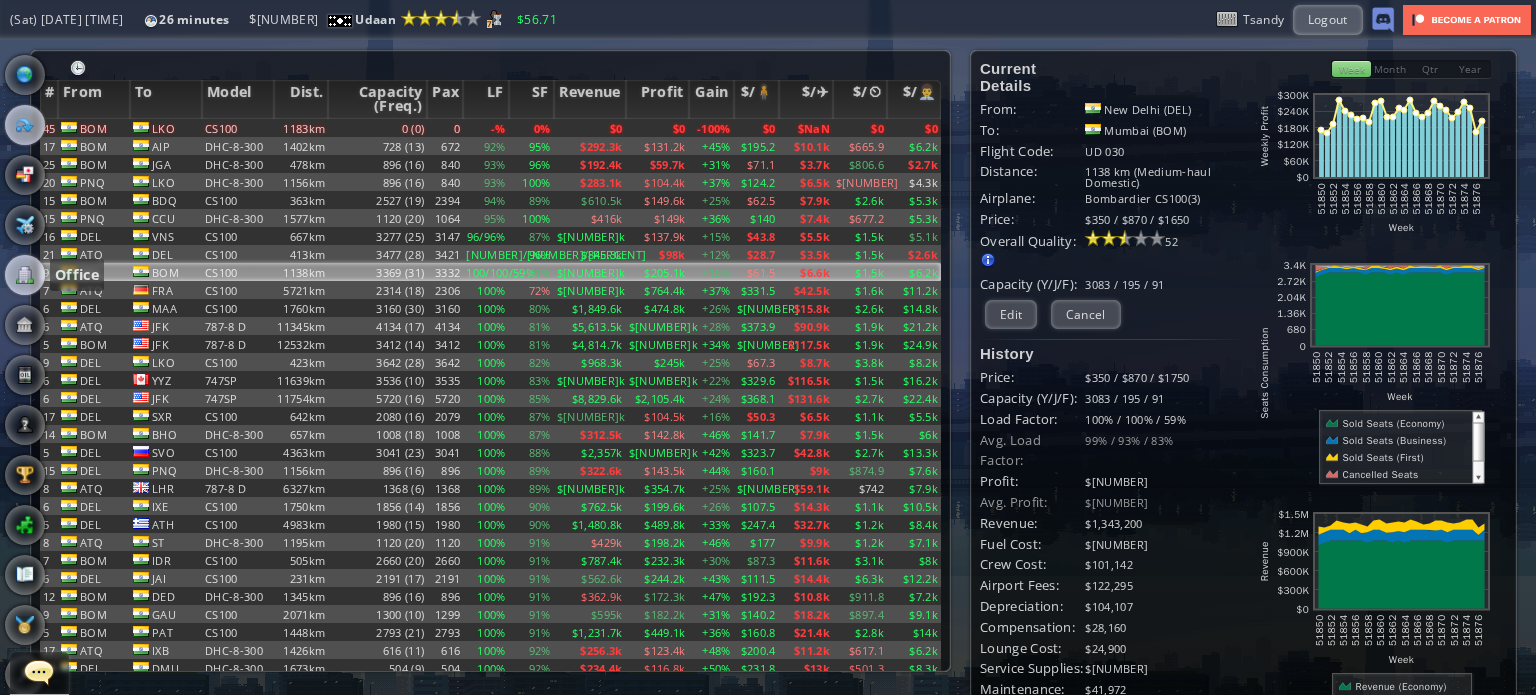 click at bounding box center (25, 275) 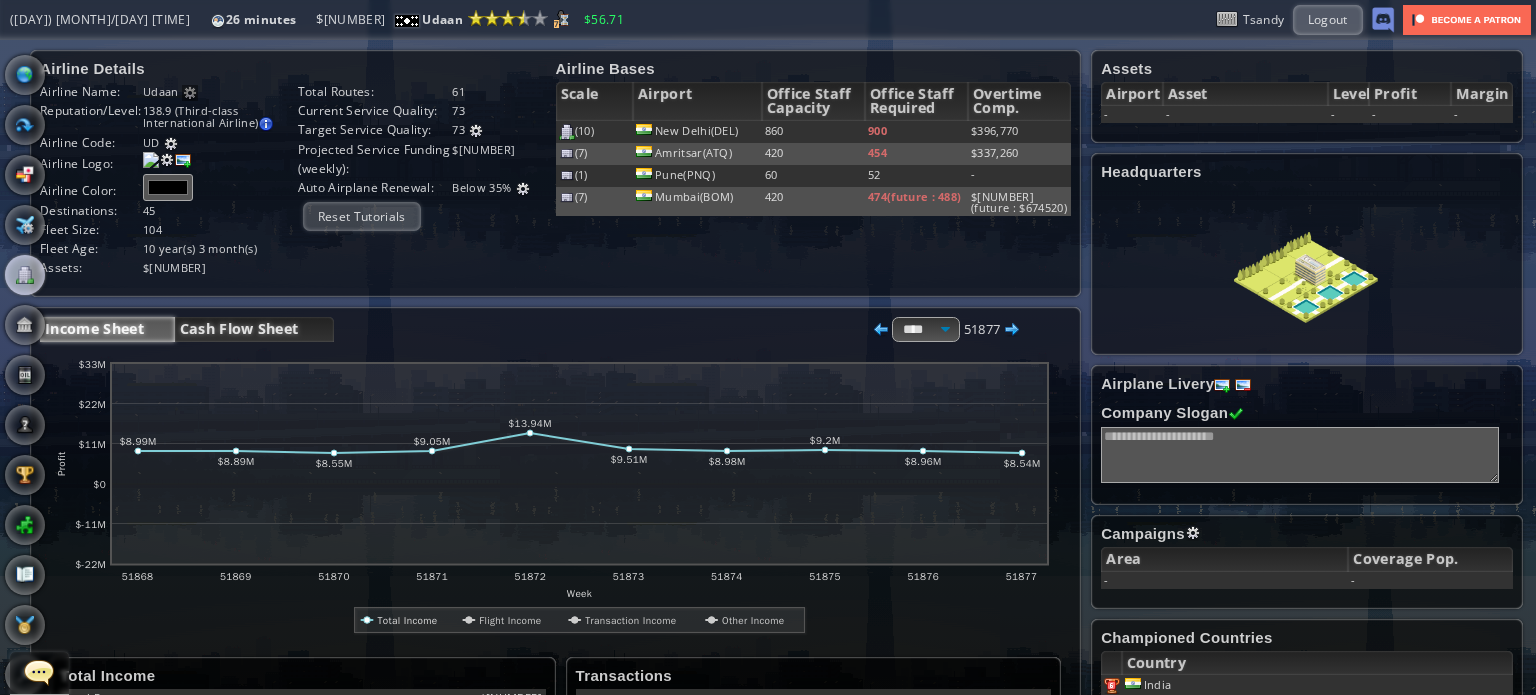 click on "Cash Flow Sheet" at bounding box center [254, 329] 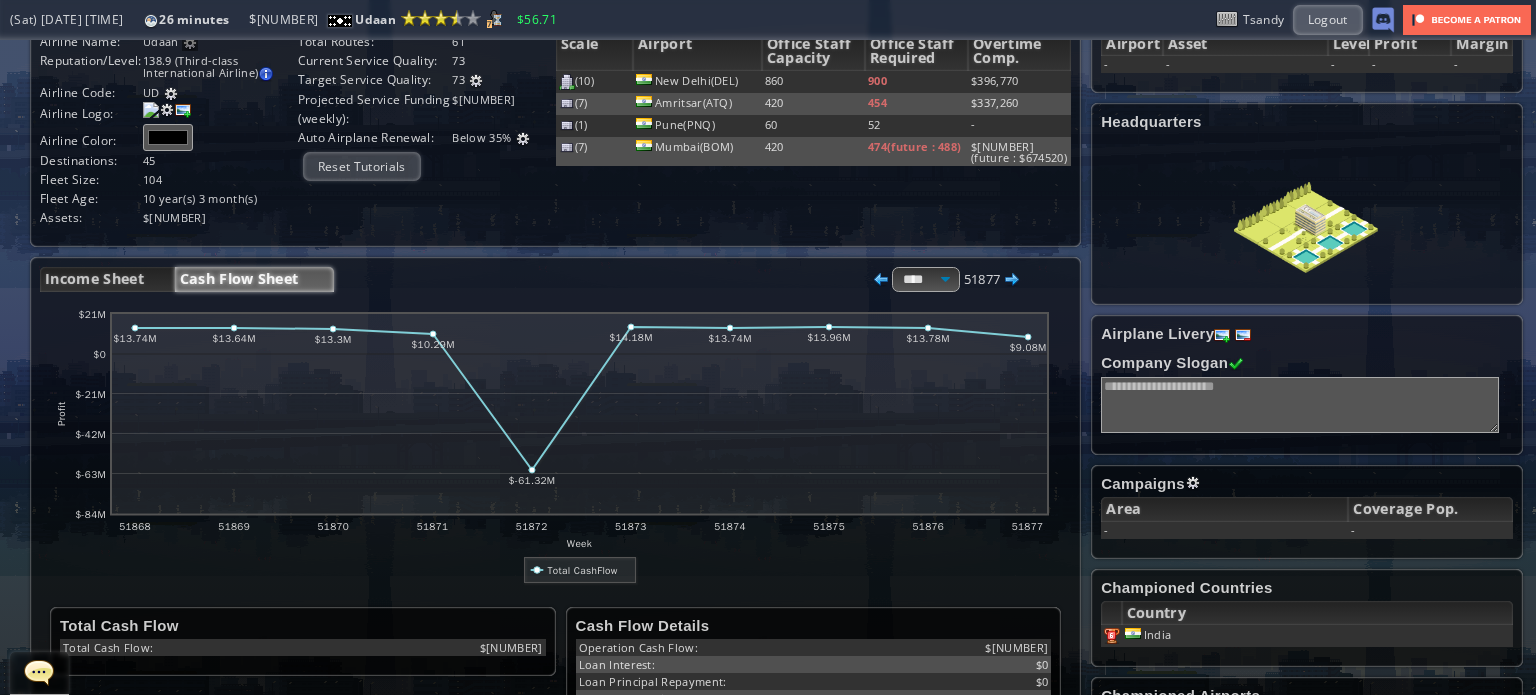 scroll, scrollTop: 0, scrollLeft: 0, axis: both 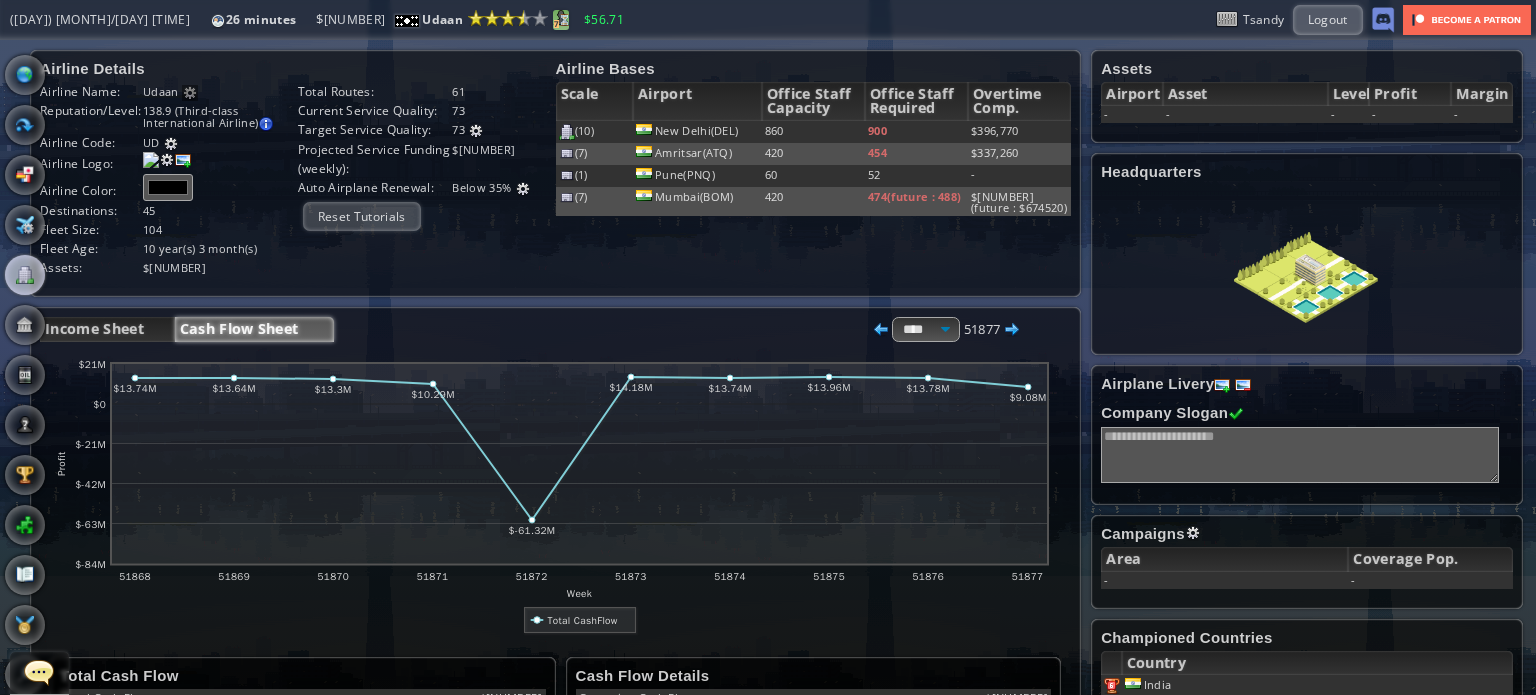 click at bounding box center [561, 18] 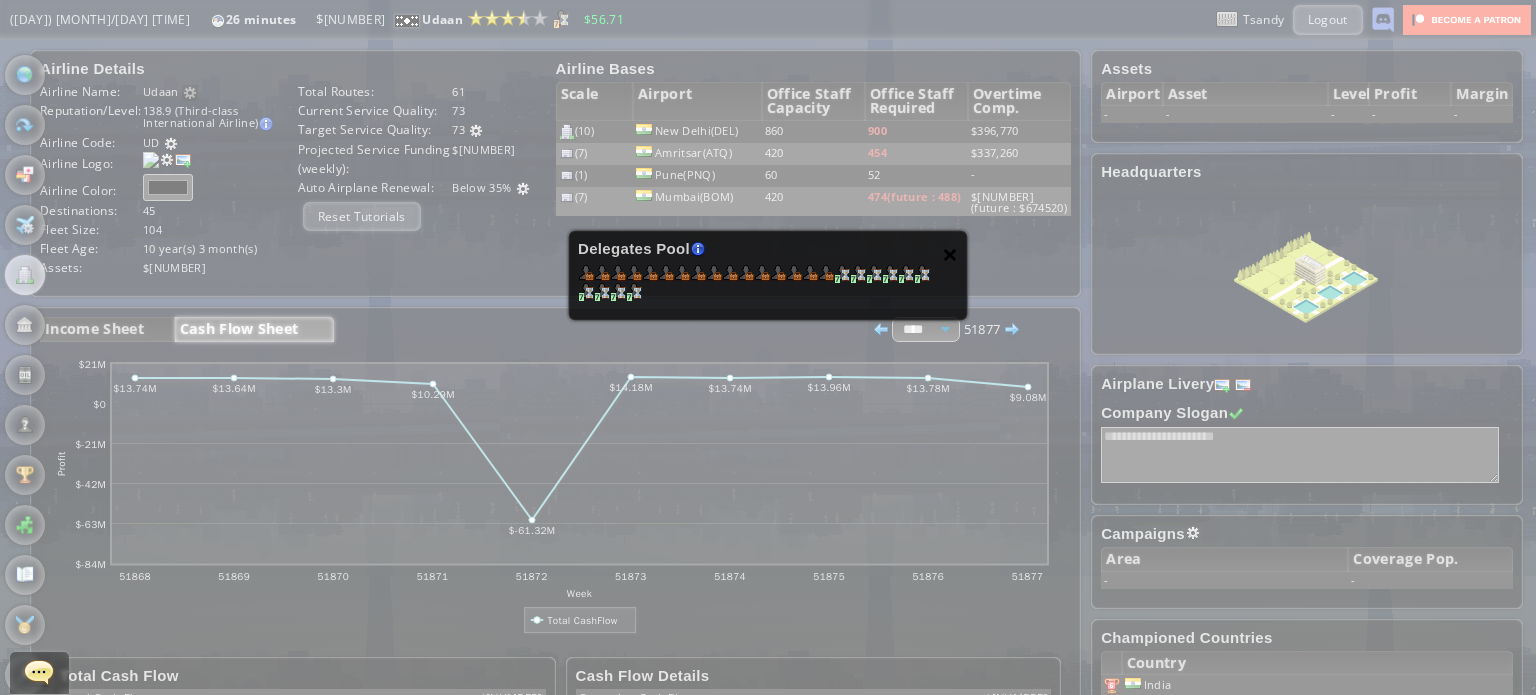 click on "×" at bounding box center [950, 254] 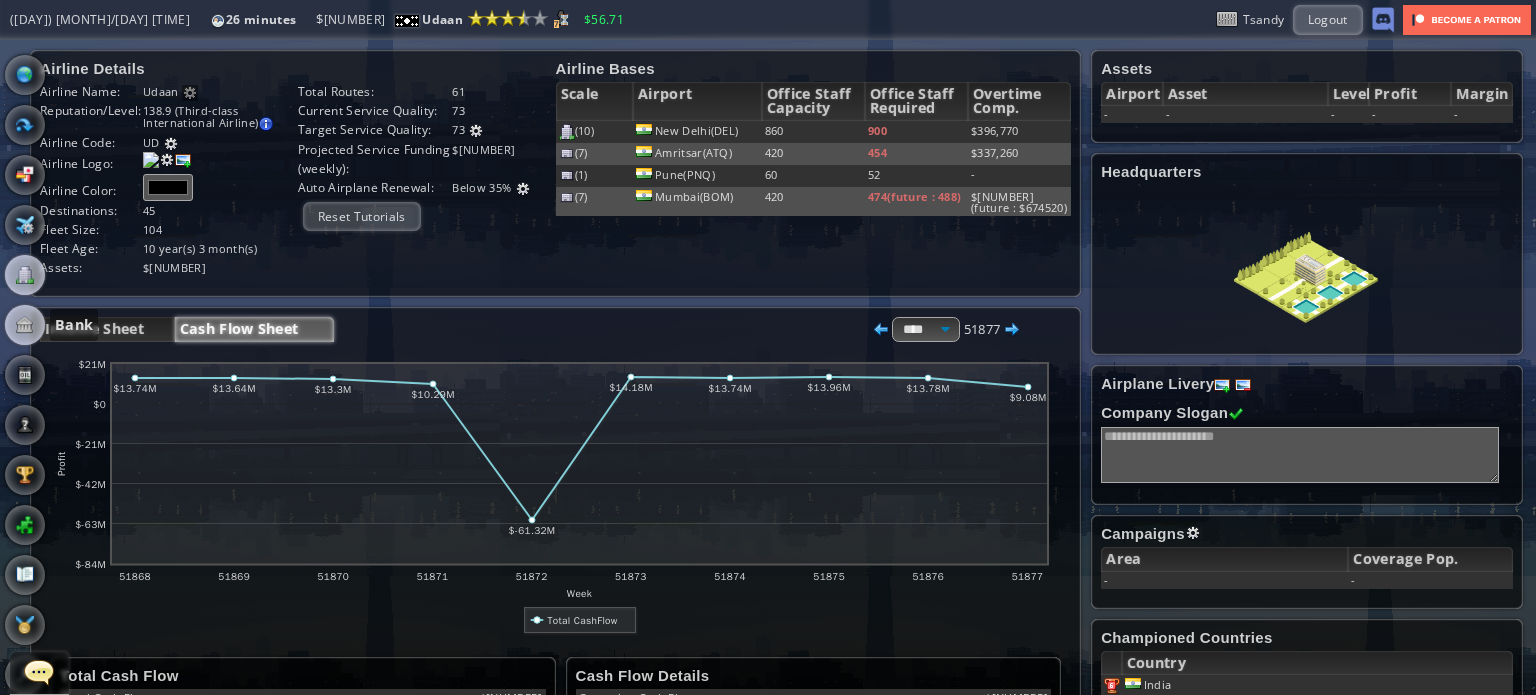 click at bounding box center [25, 325] 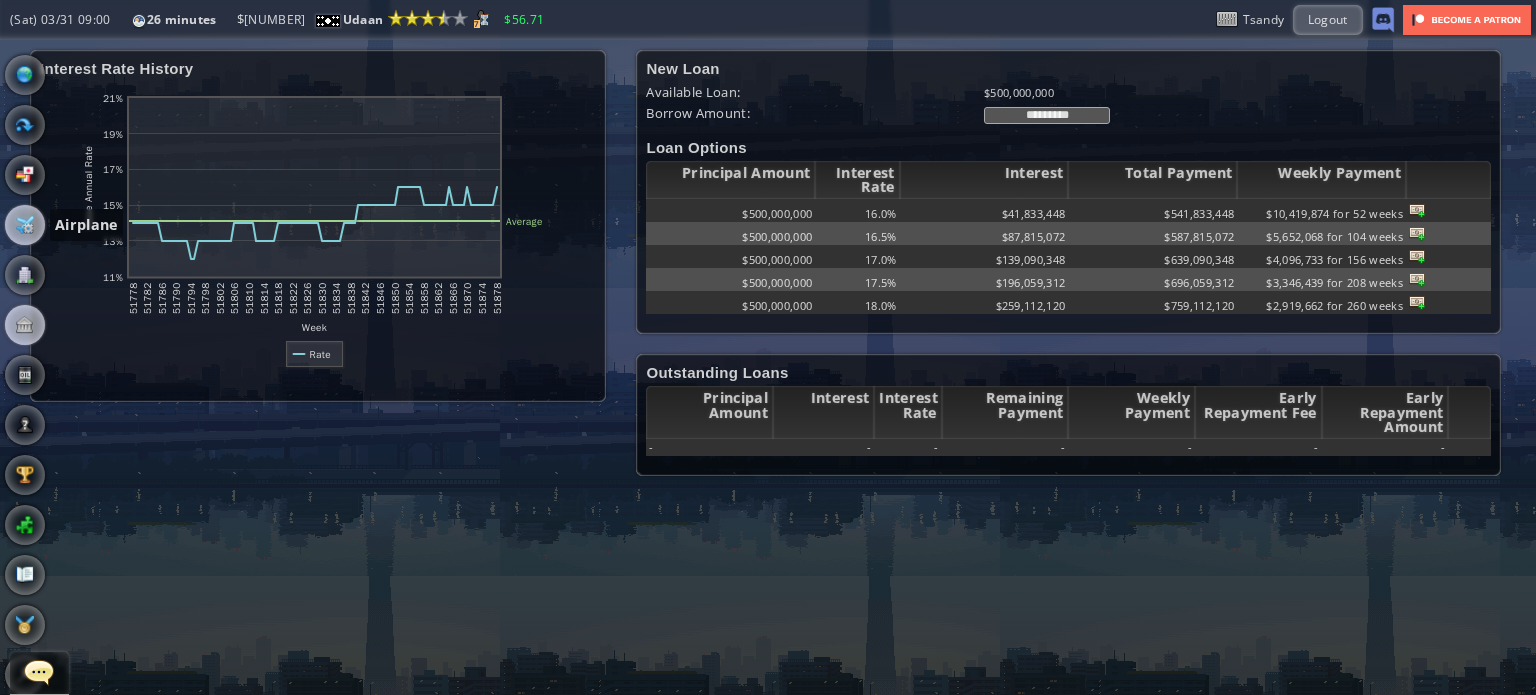 click at bounding box center [25, 225] 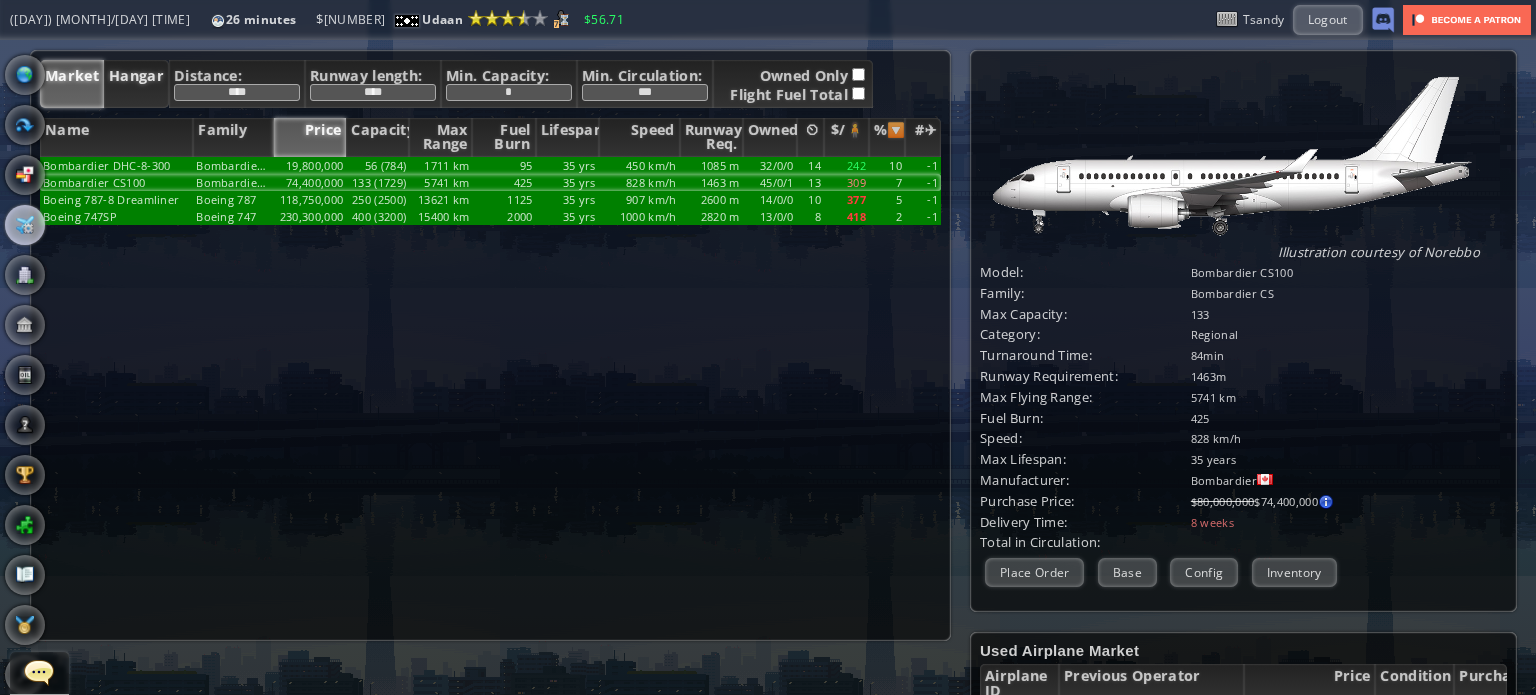 click on "Hangar" at bounding box center [136, 84] 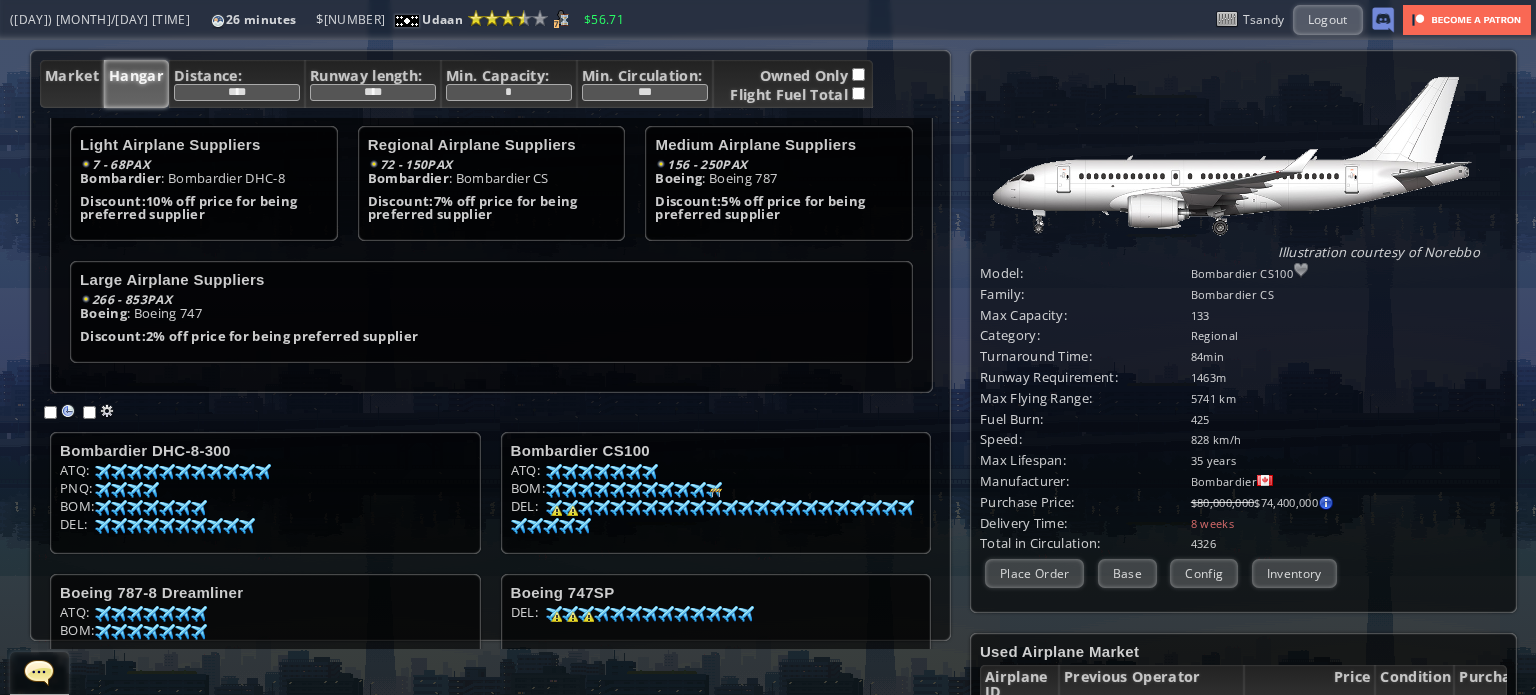 scroll, scrollTop: 195, scrollLeft: 0, axis: vertical 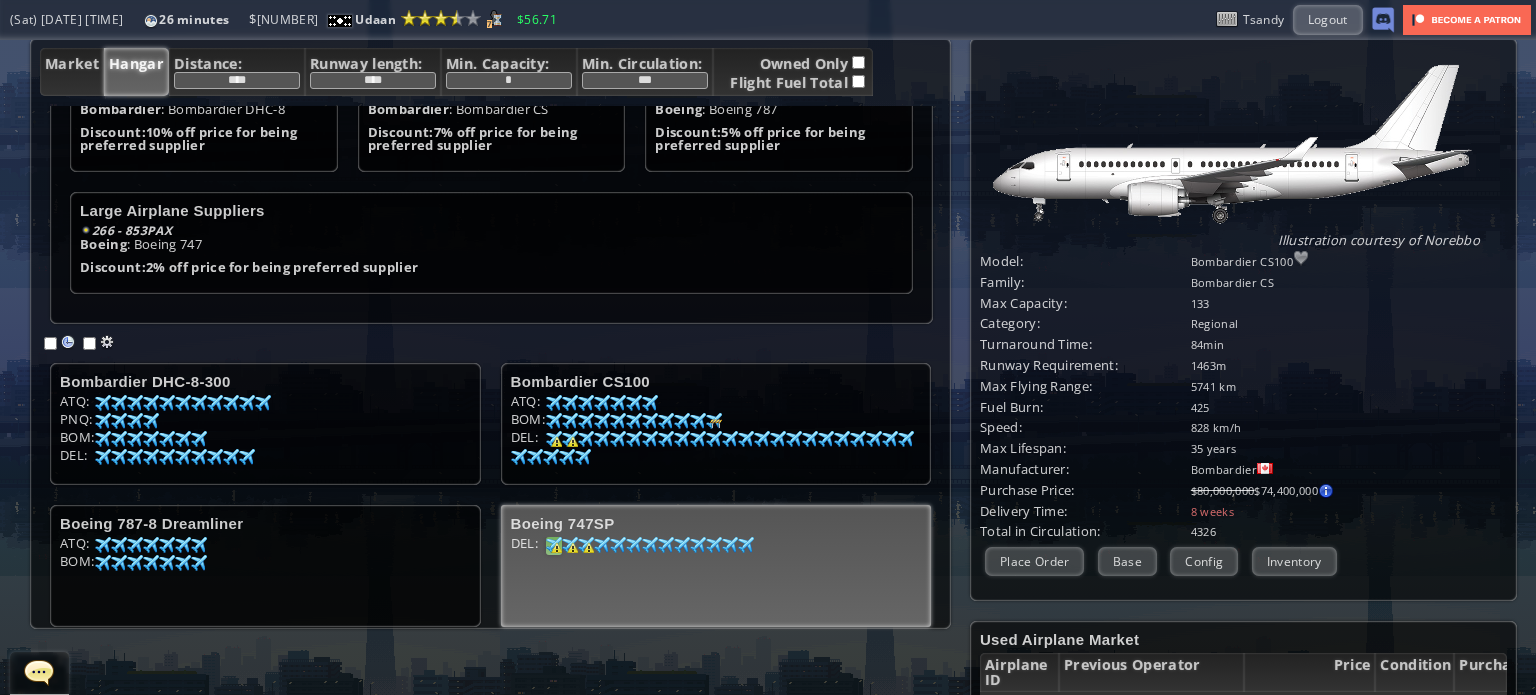 click at bounding box center (103, 403) 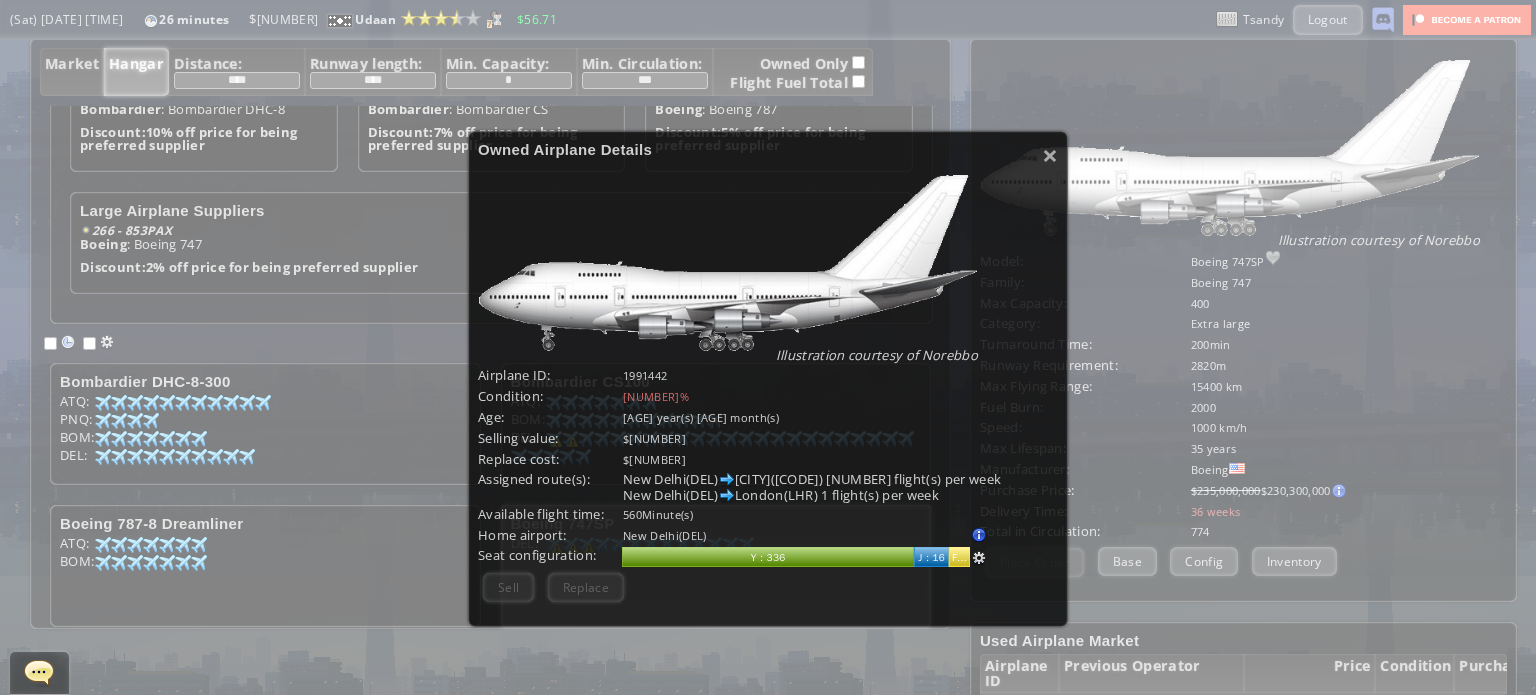 scroll, scrollTop: 100, scrollLeft: 0, axis: vertical 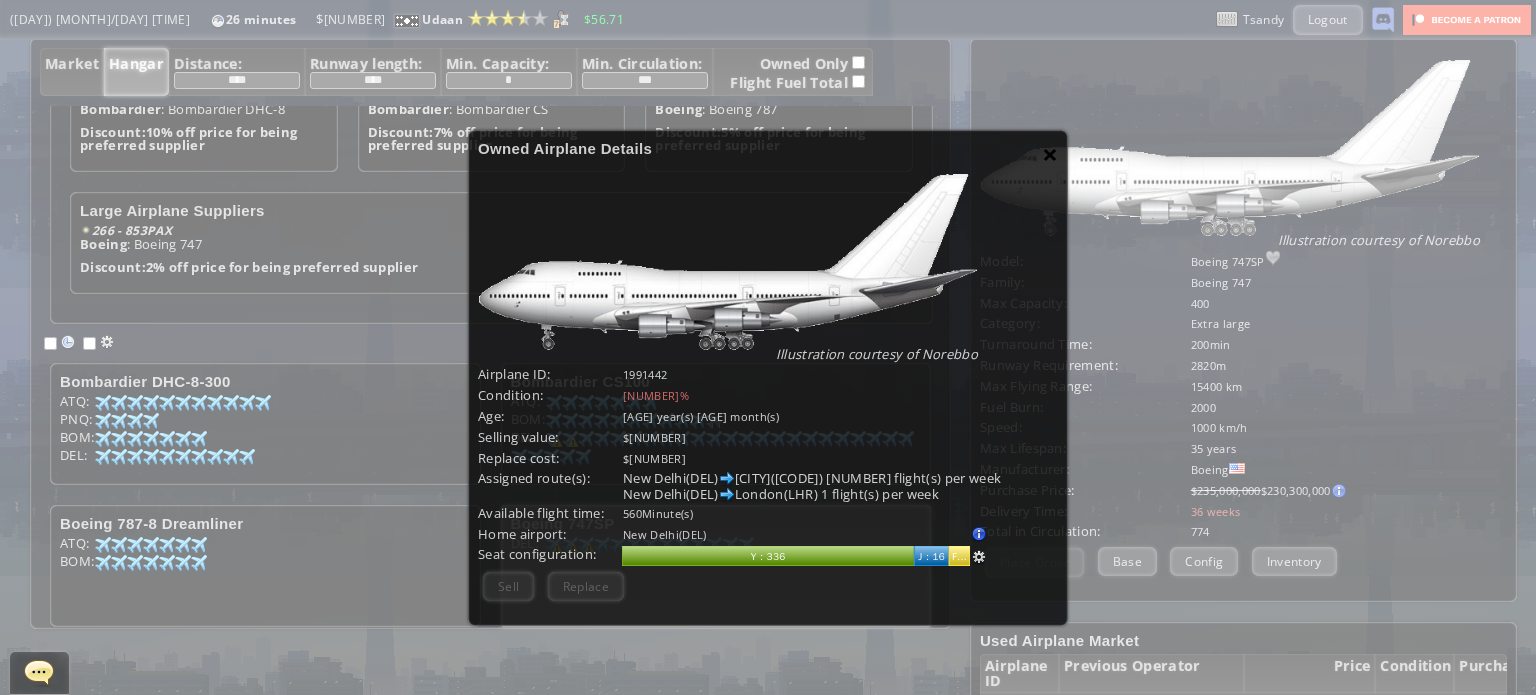 click on "×" at bounding box center (1050, 154) 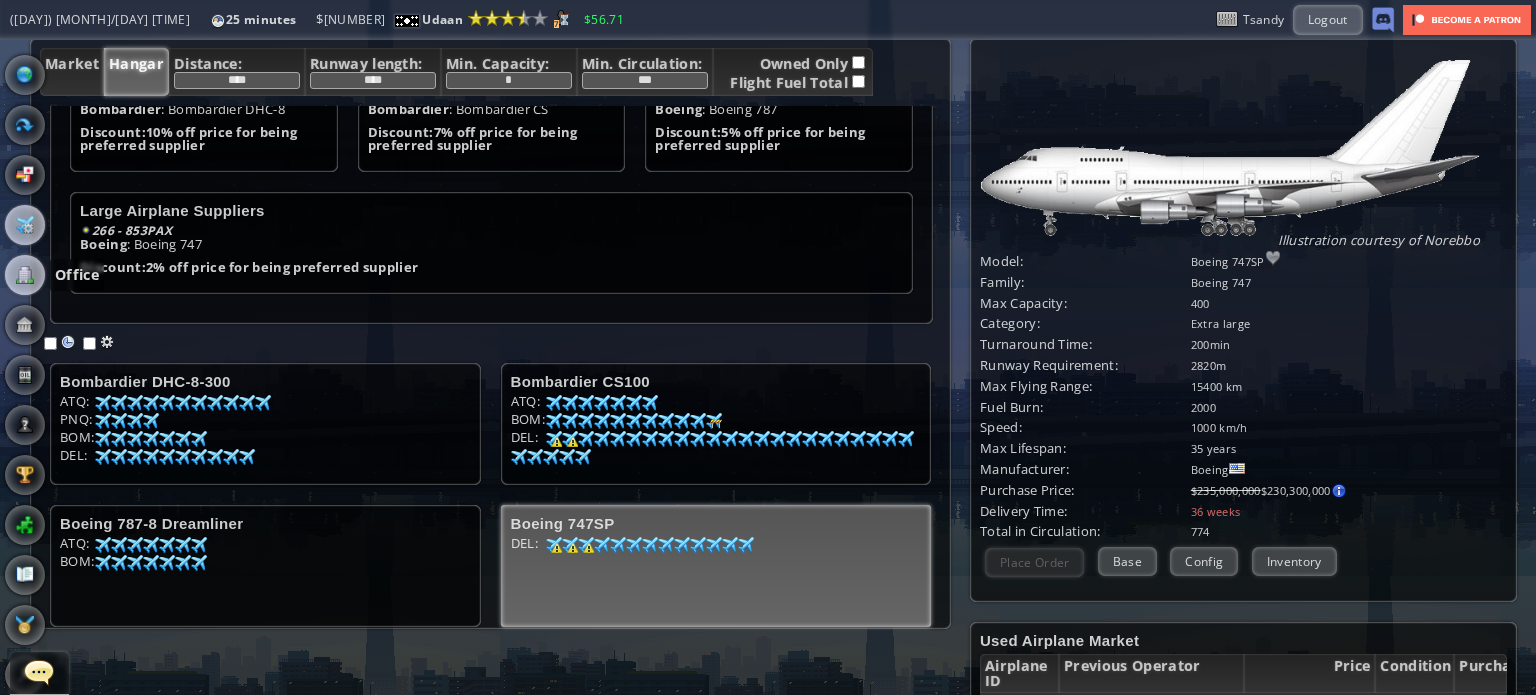 click at bounding box center (25, 275) 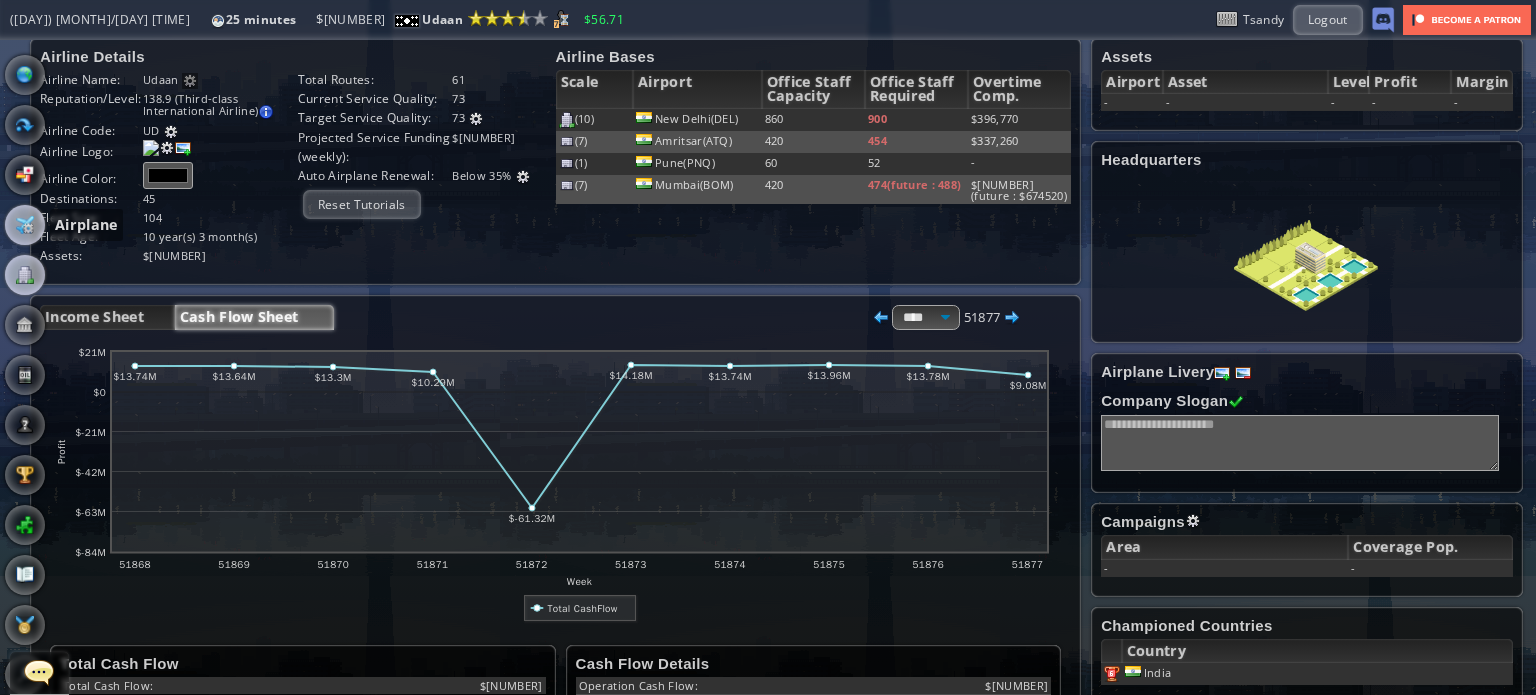 click at bounding box center [25, 225] 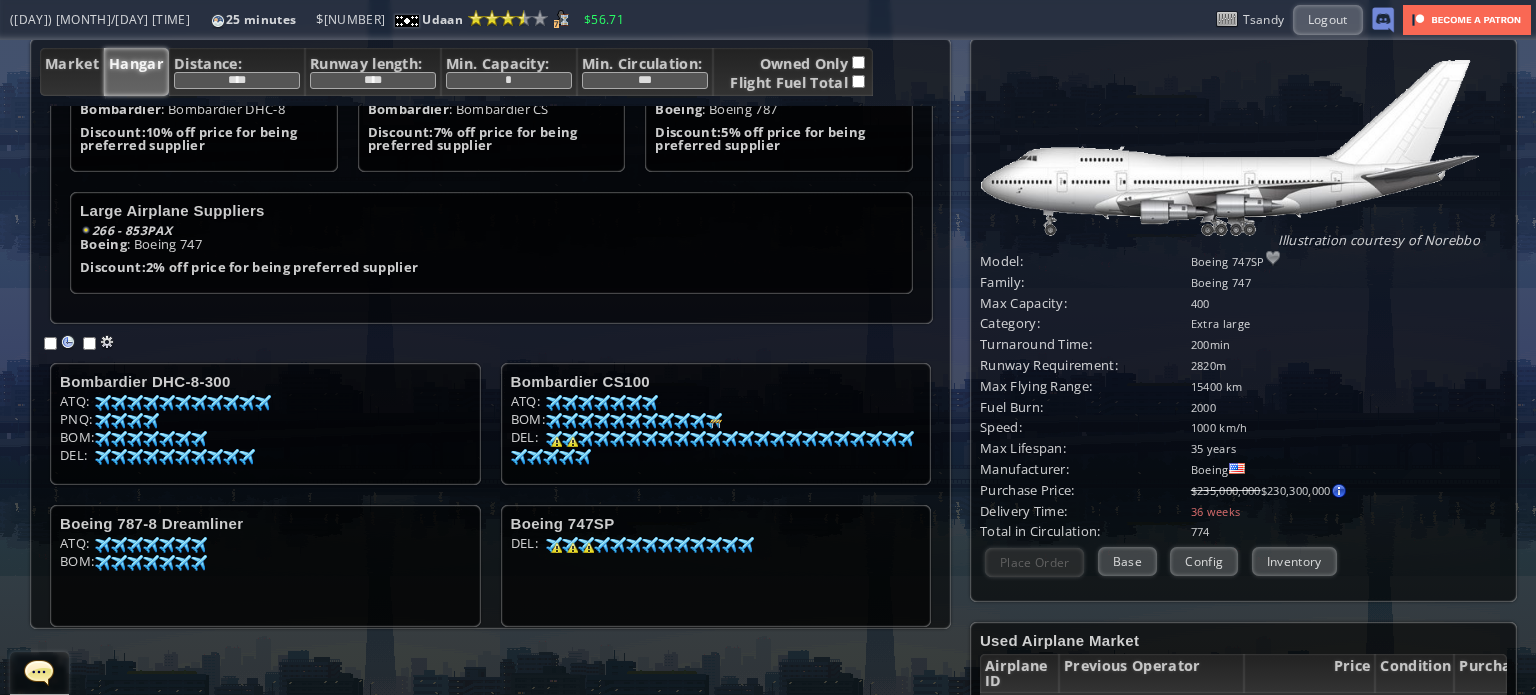 scroll, scrollTop: 0, scrollLeft: 0, axis: both 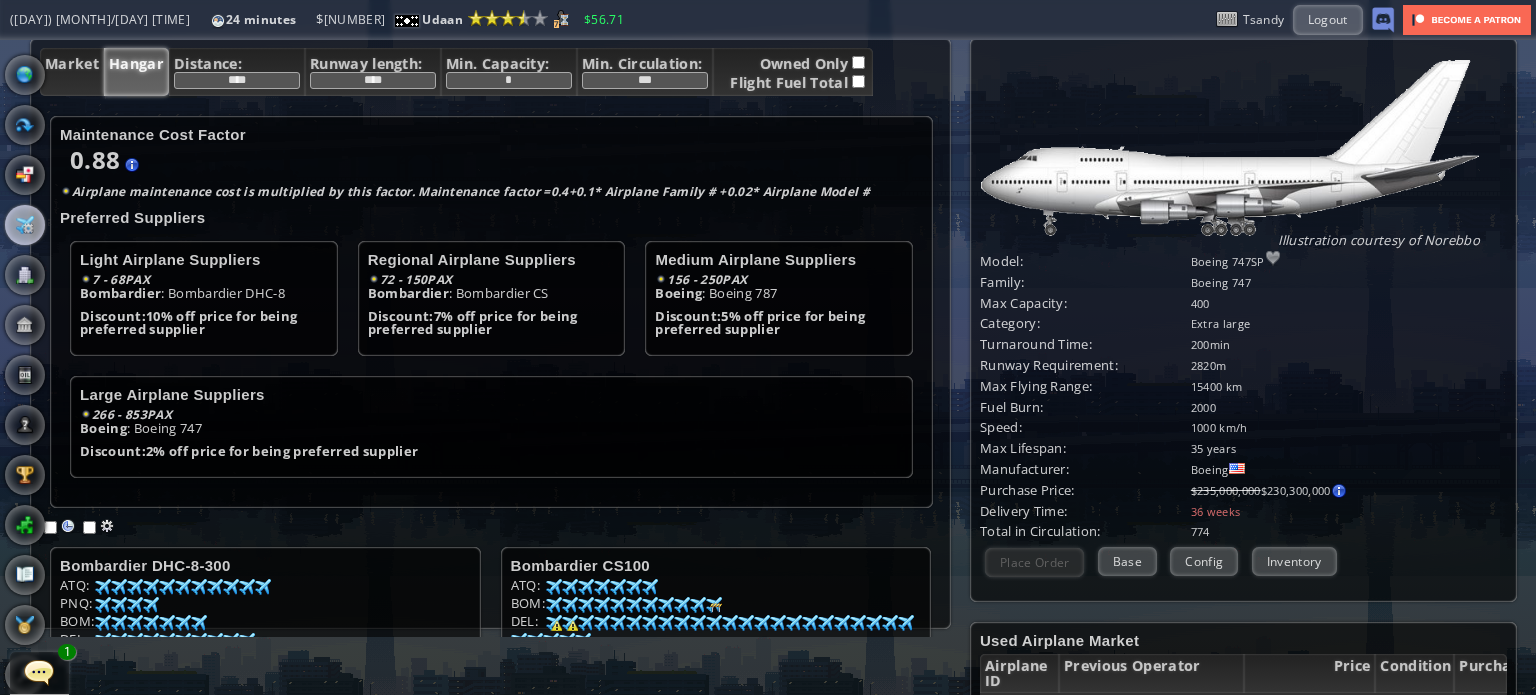 click at bounding box center (39, 672) 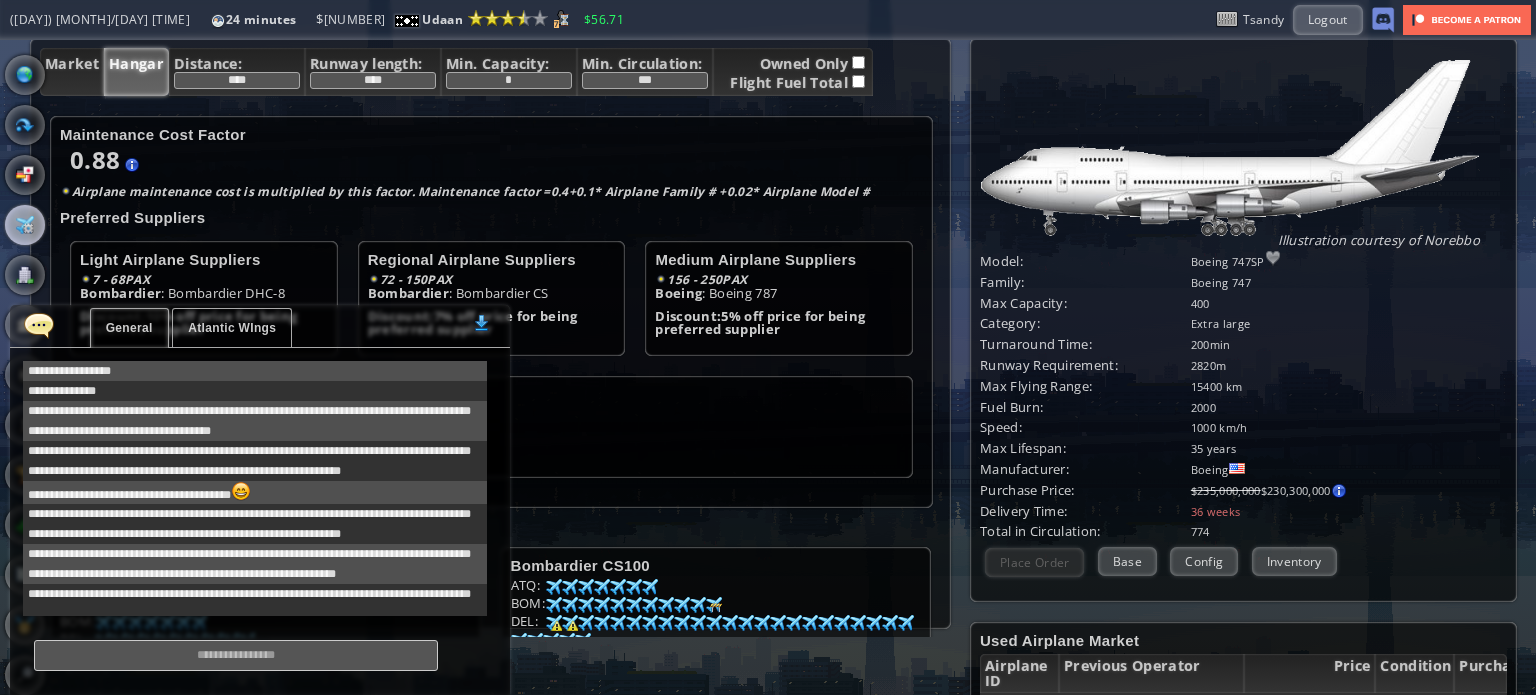 scroll, scrollTop: 500, scrollLeft: 0, axis: vertical 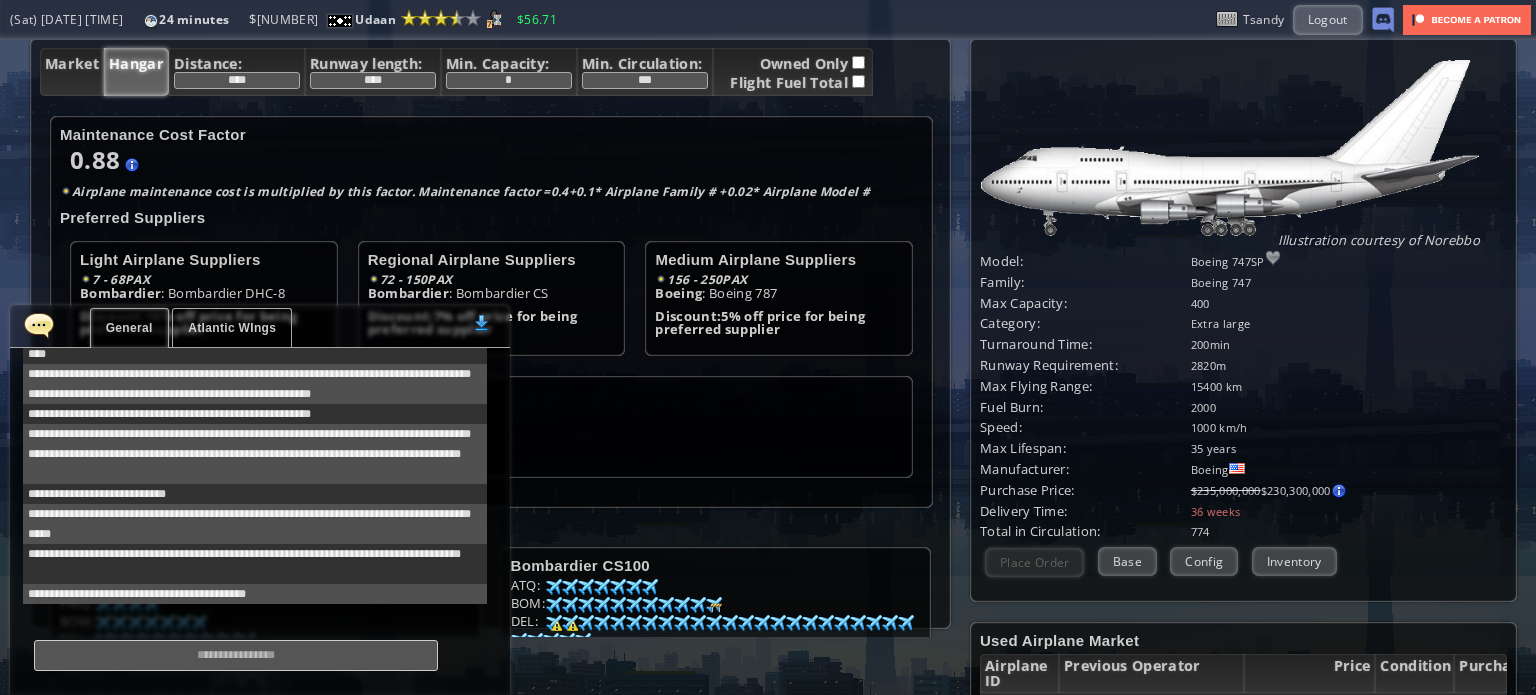 click at bounding box center [39, 325] 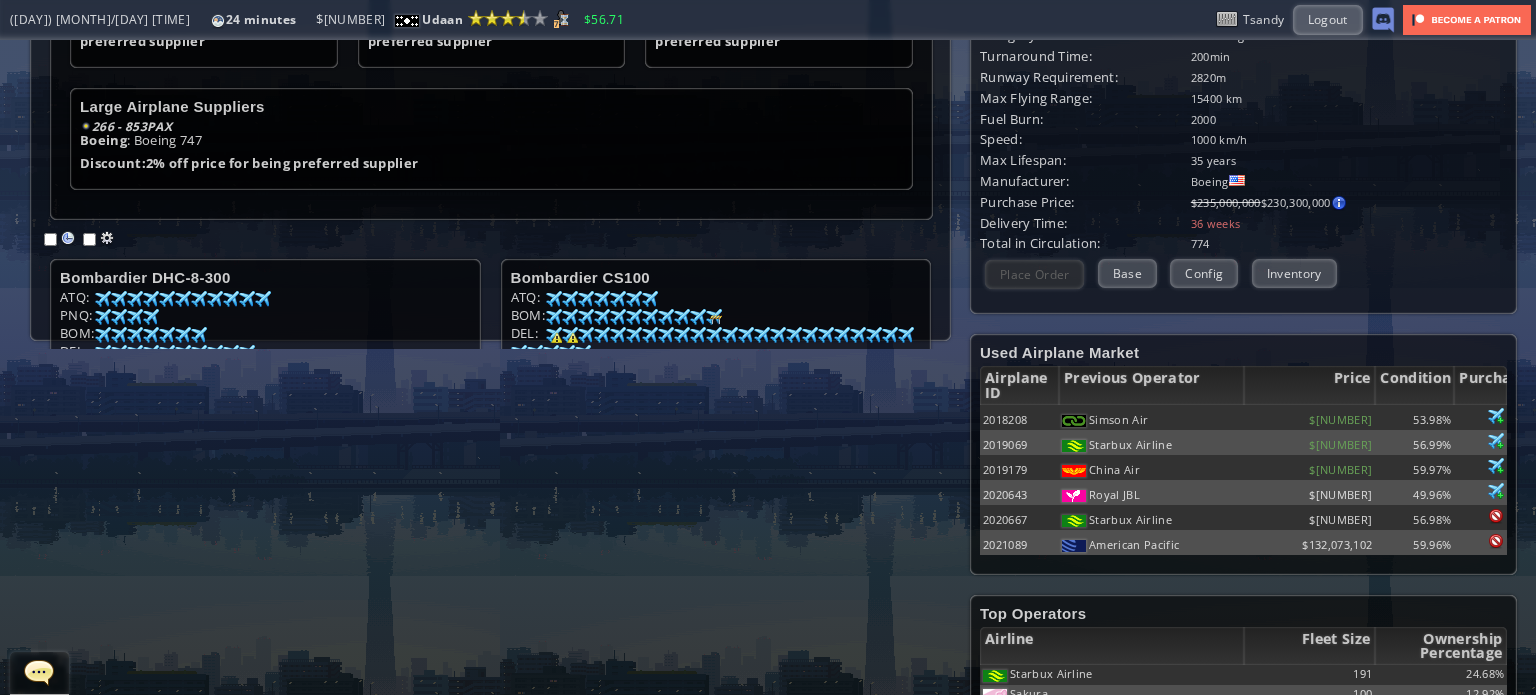 scroll, scrollTop: 0, scrollLeft: 0, axis: both 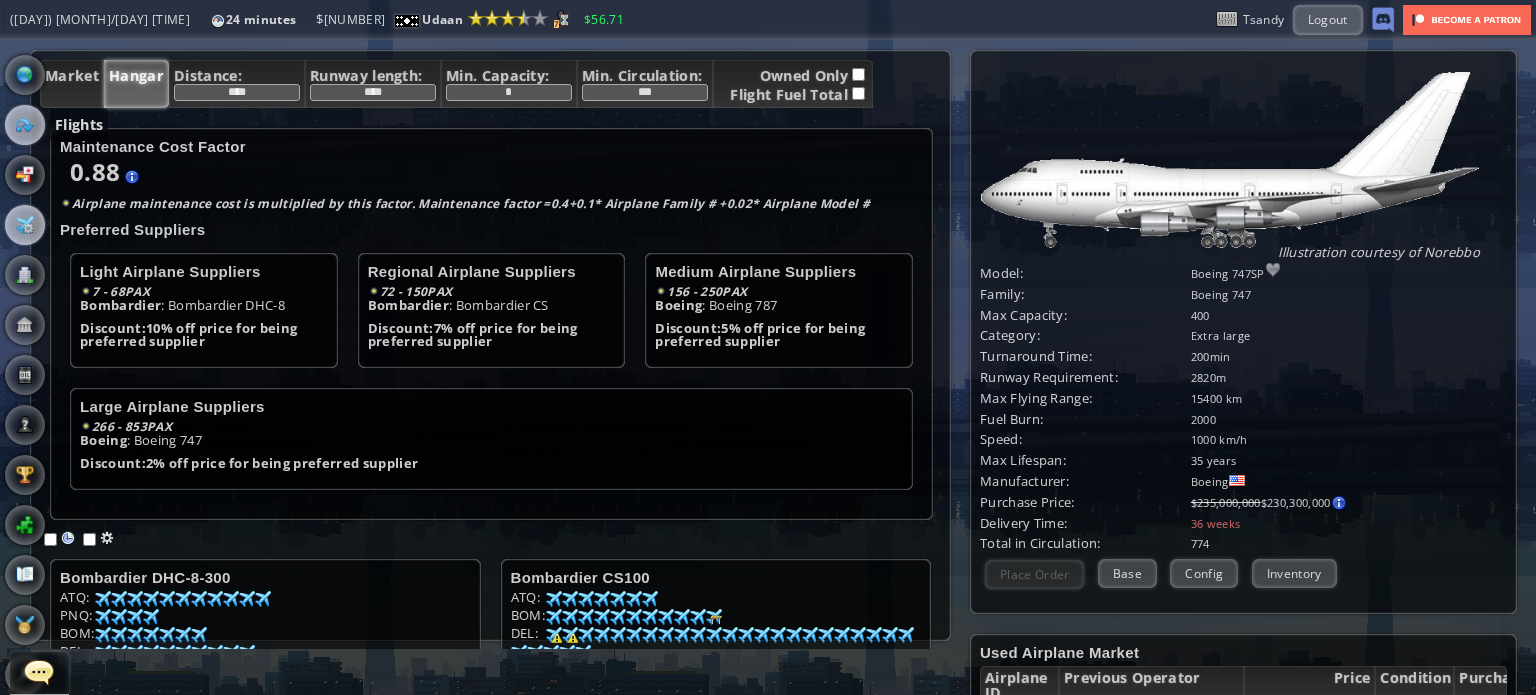 click at bounding box center (25, 125) 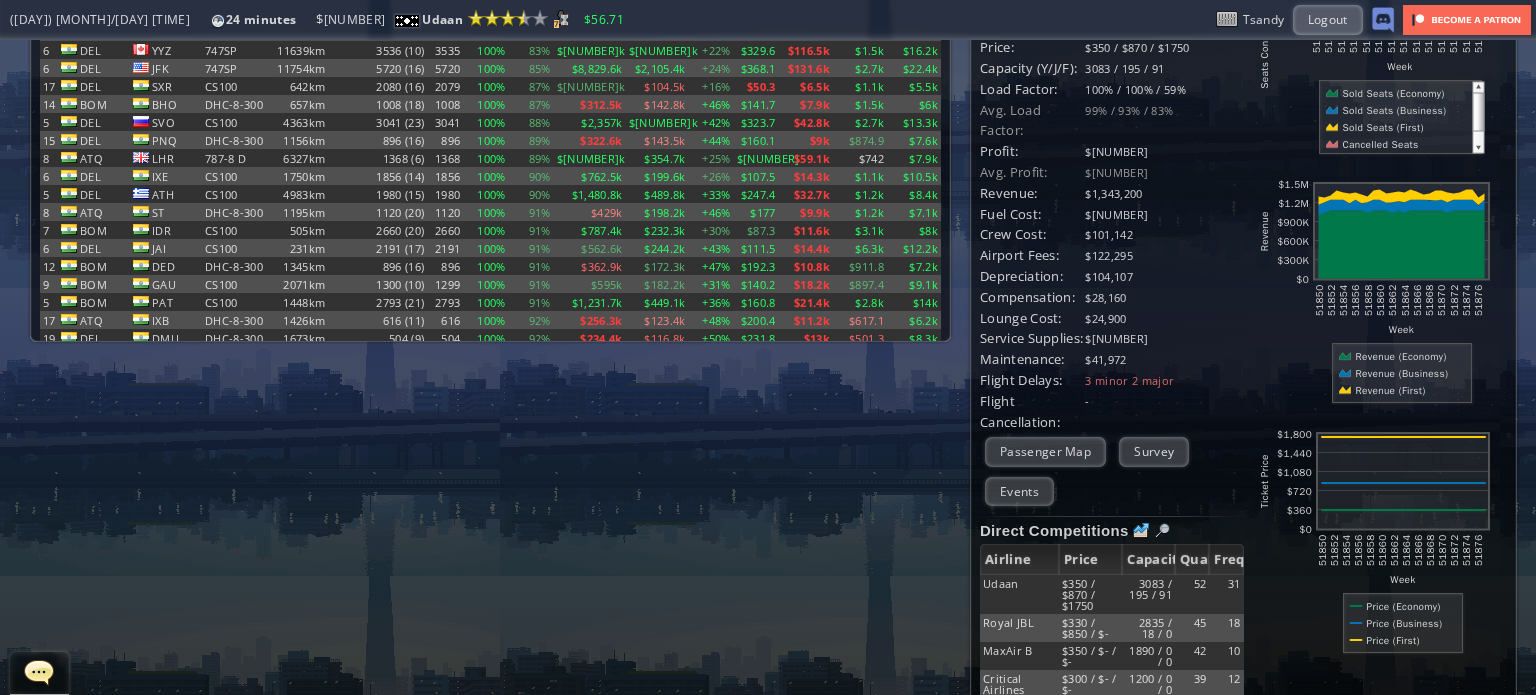 scroll, scrollTop: 400, scrollLeft: 0, axis: vertical 